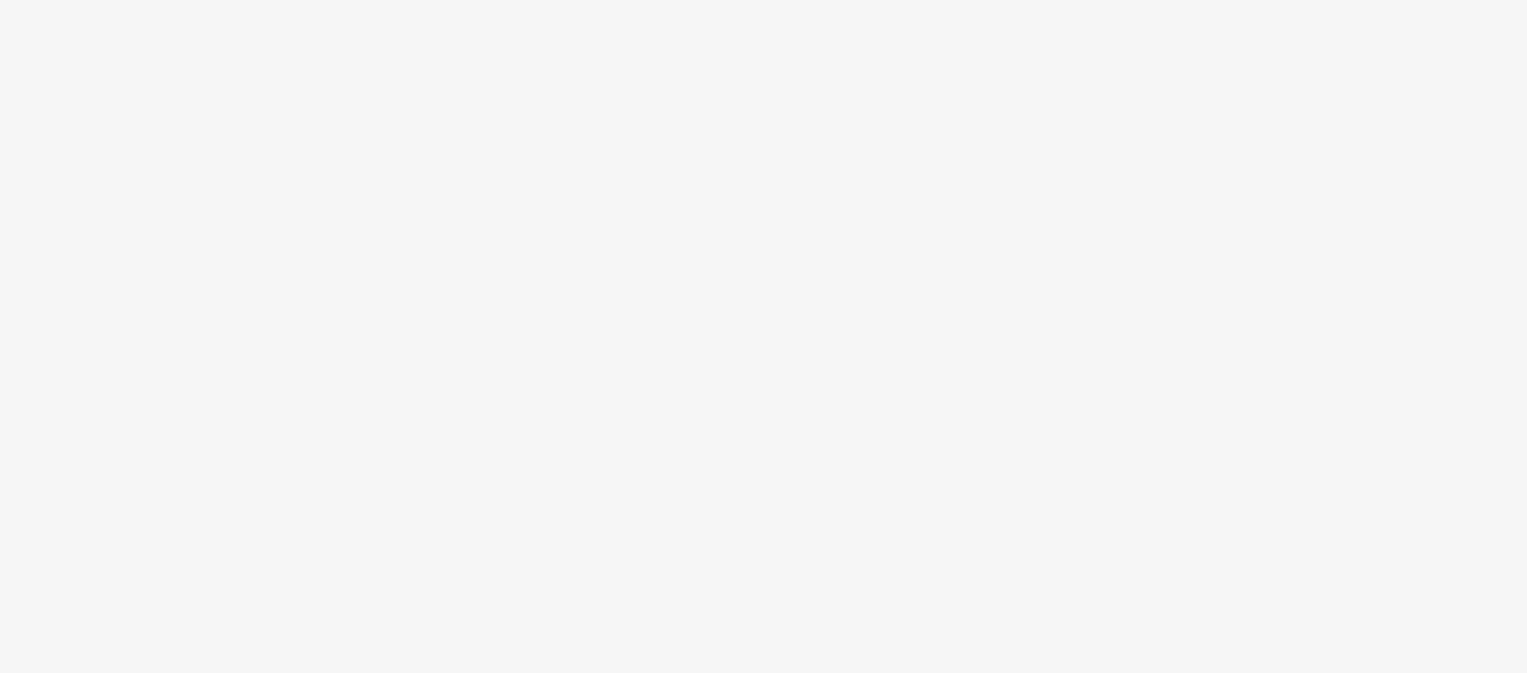 scroll, scrollTop: 0, scrollLeft: 0, axis: both 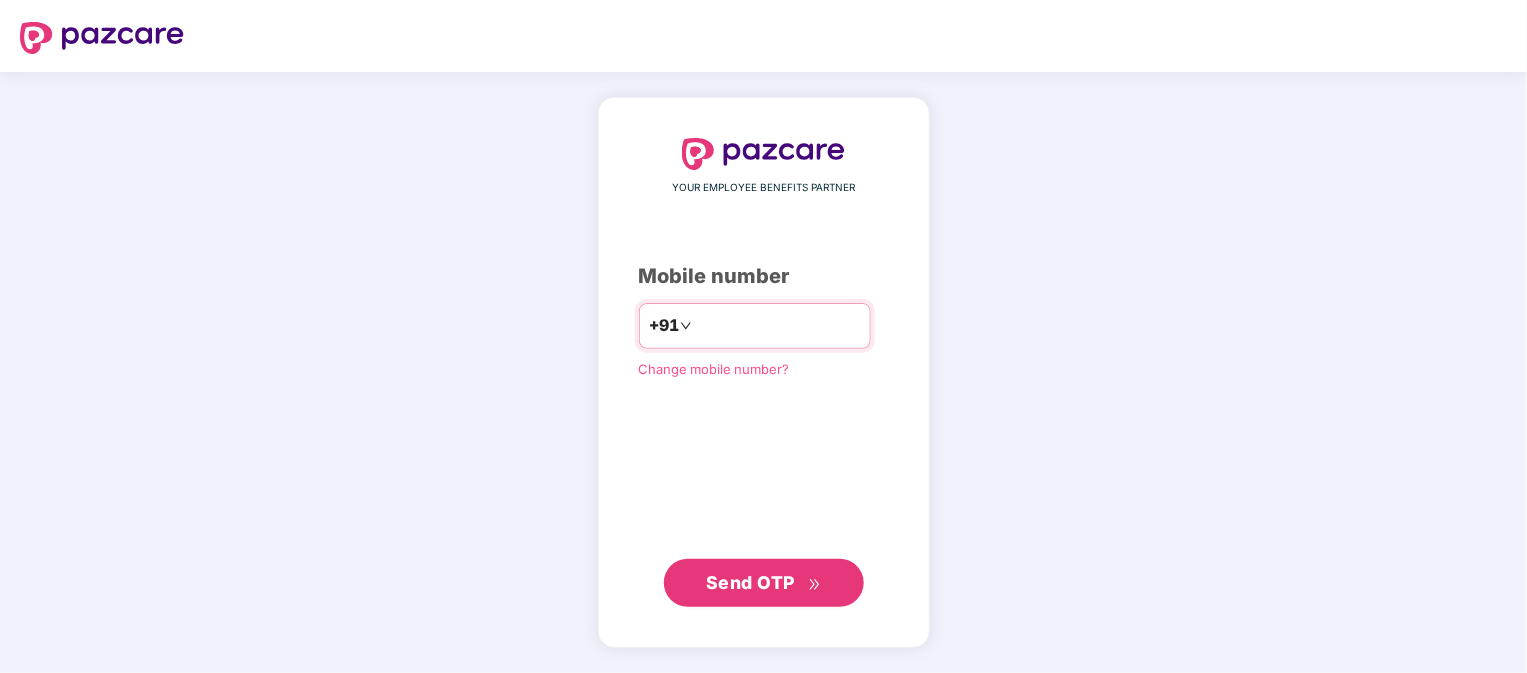 drag, startPoint x: 0, startPoint y: 0, endPoint x: 741, endPoint y: 308, distance: 802.46185 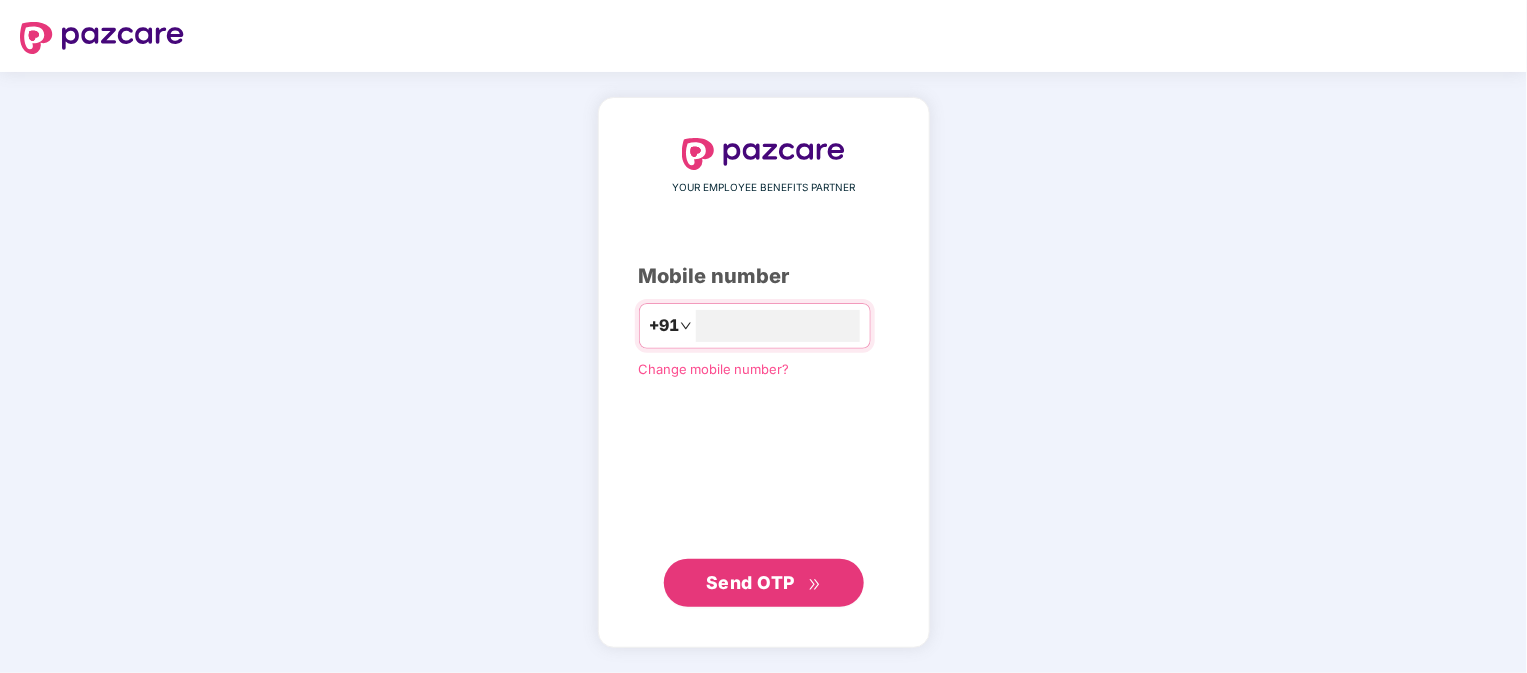 type on "**********" 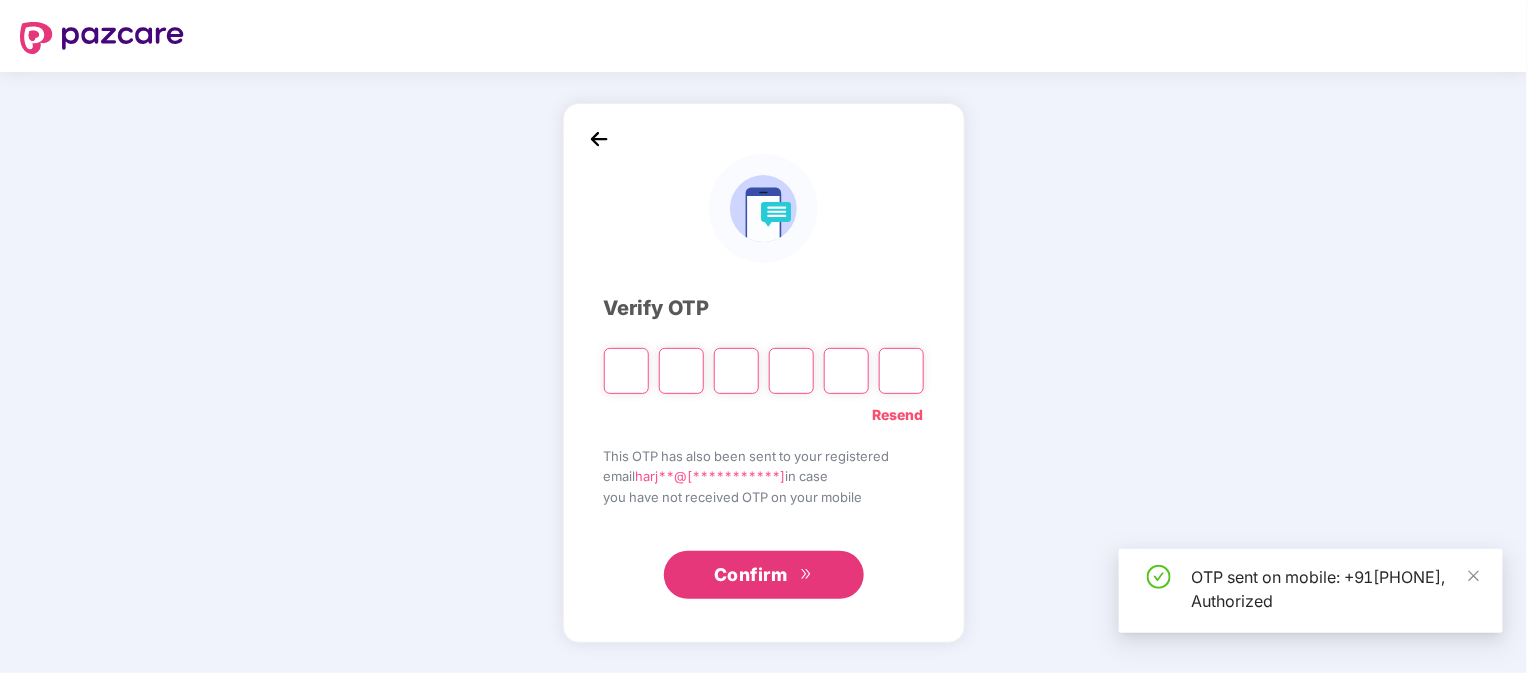 click at bounding box center (626, 371) 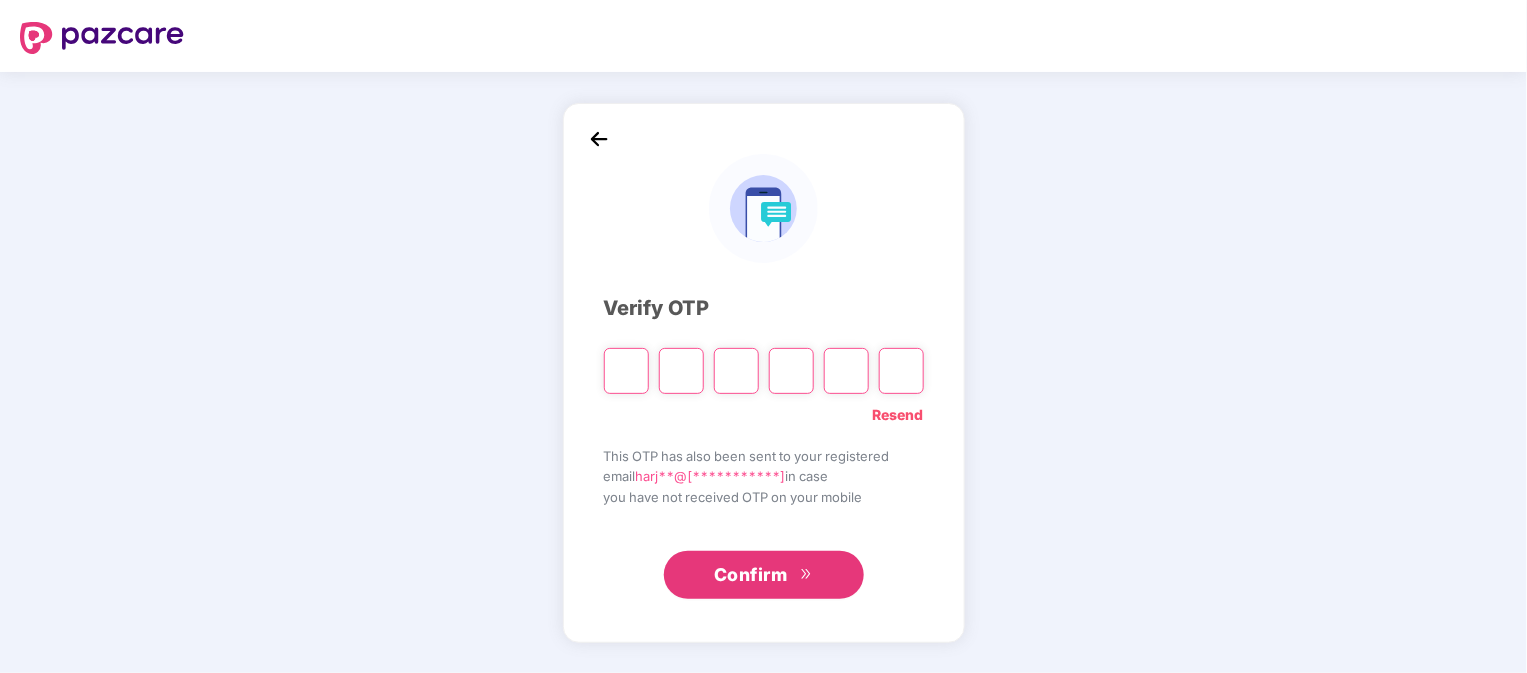 type on "*" 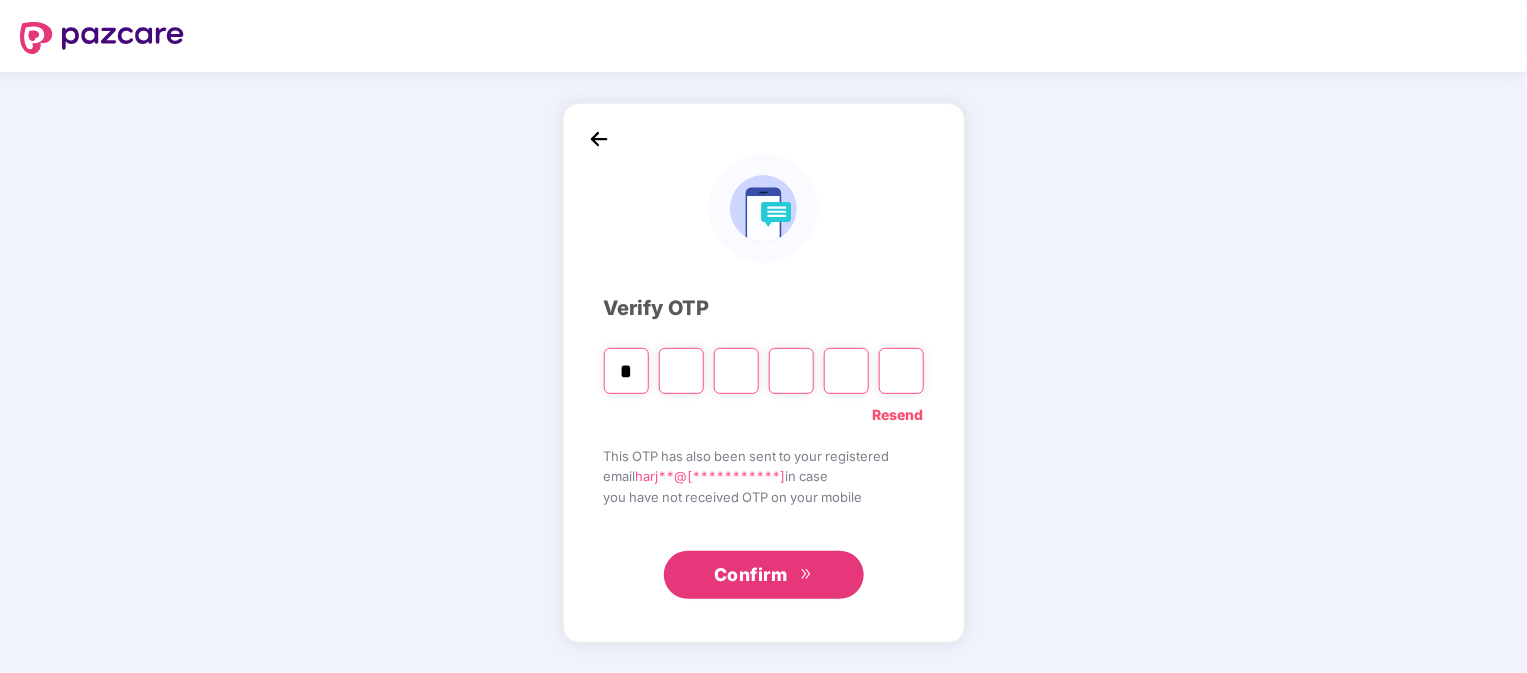 type on "*" 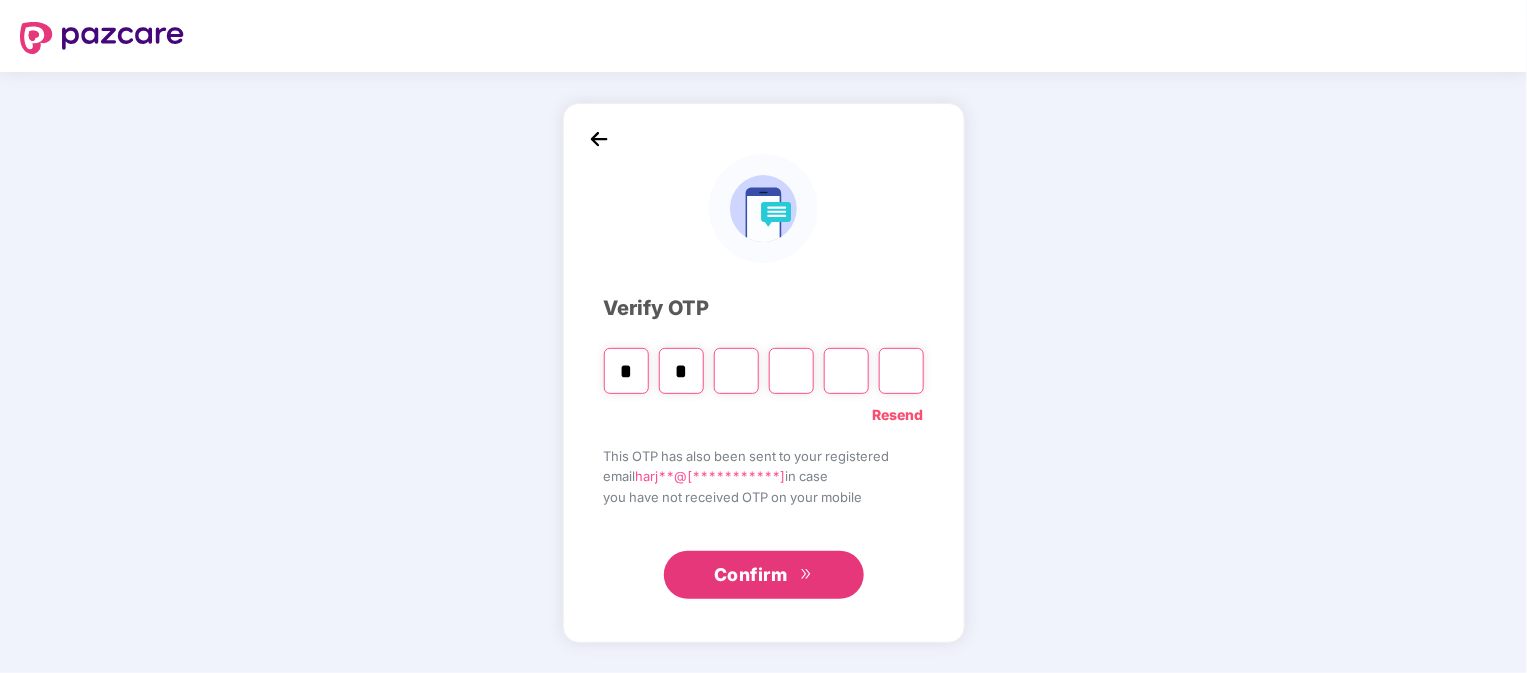 type on "*" 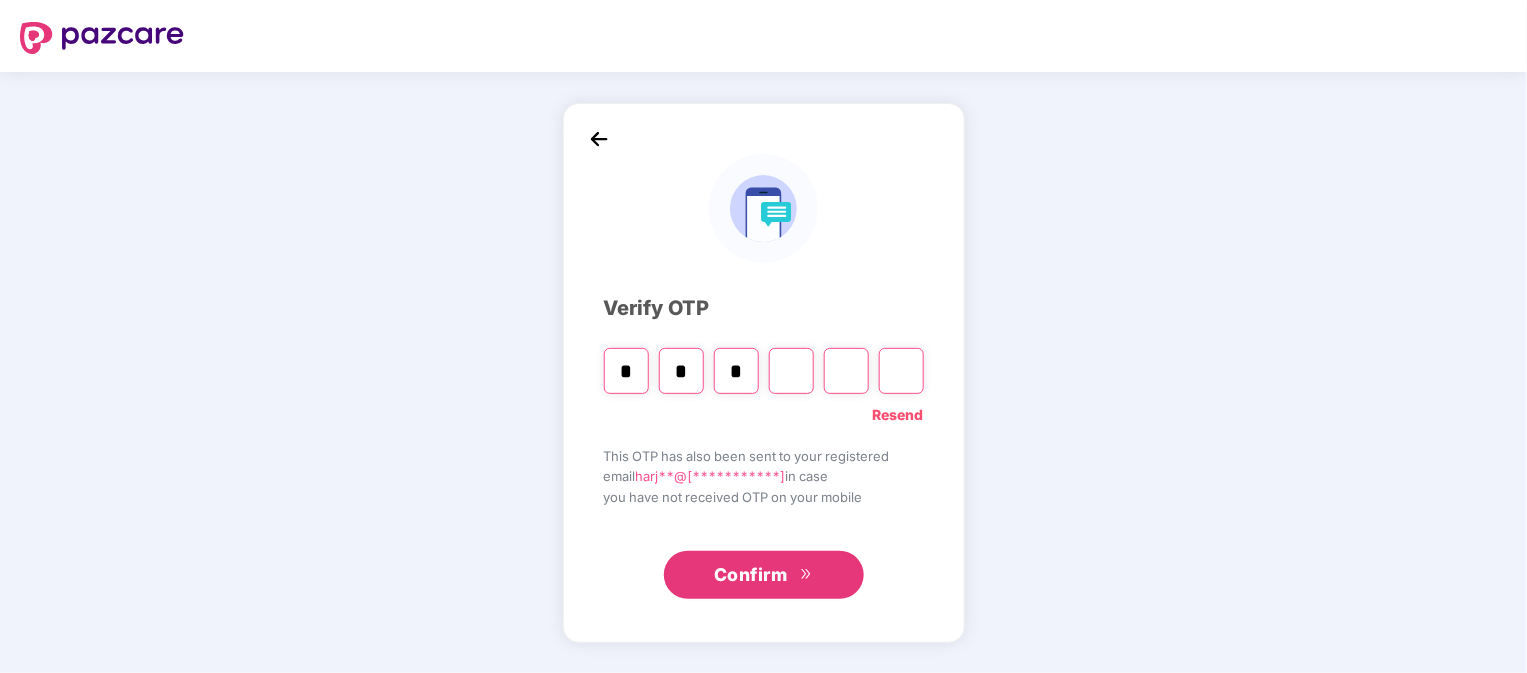 type on "*" 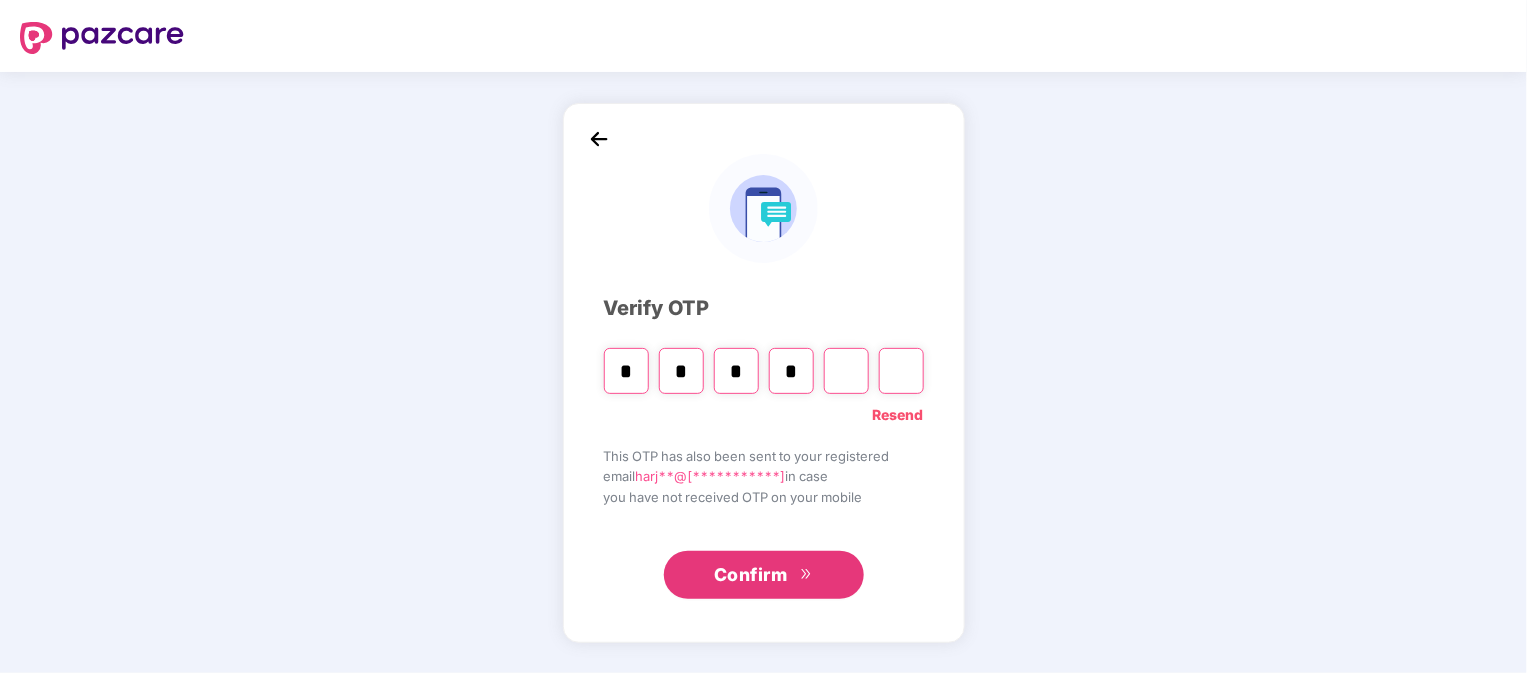 type on "*" 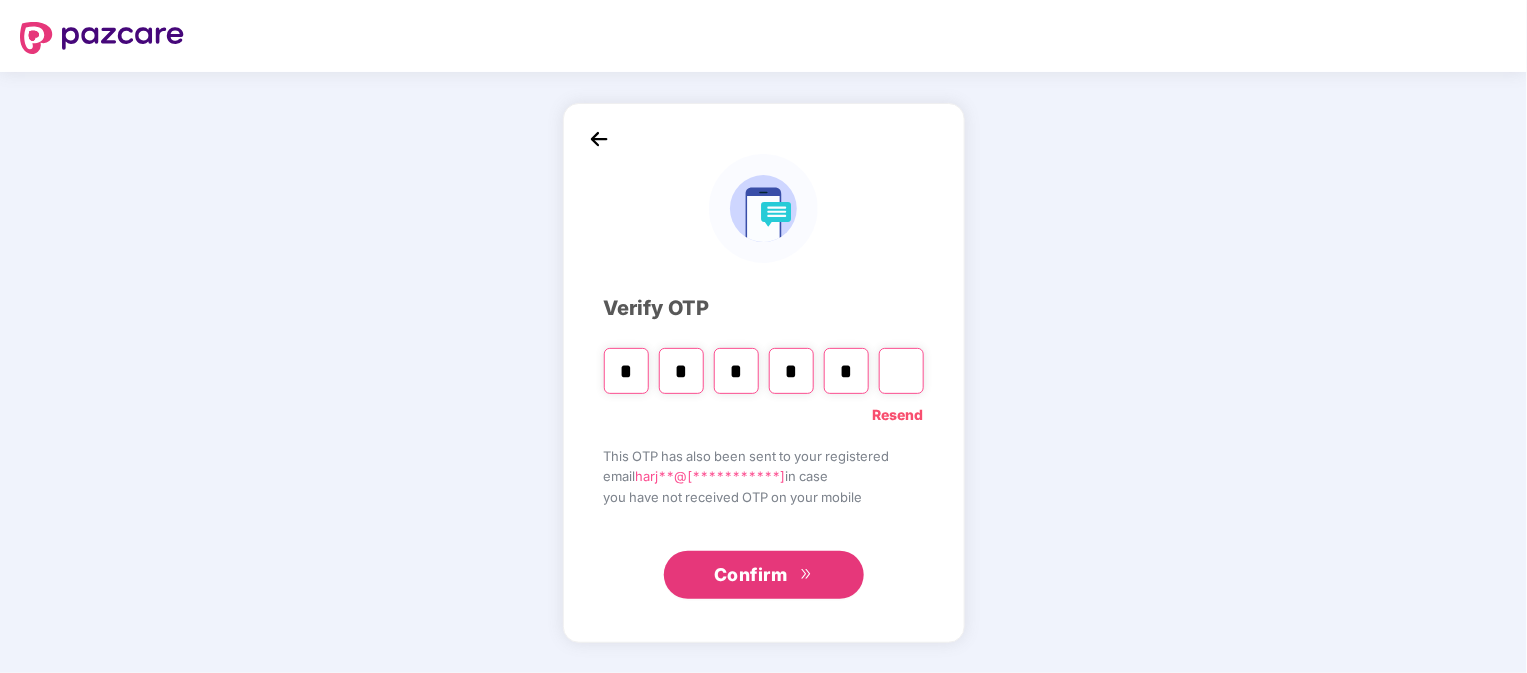 type on "*" 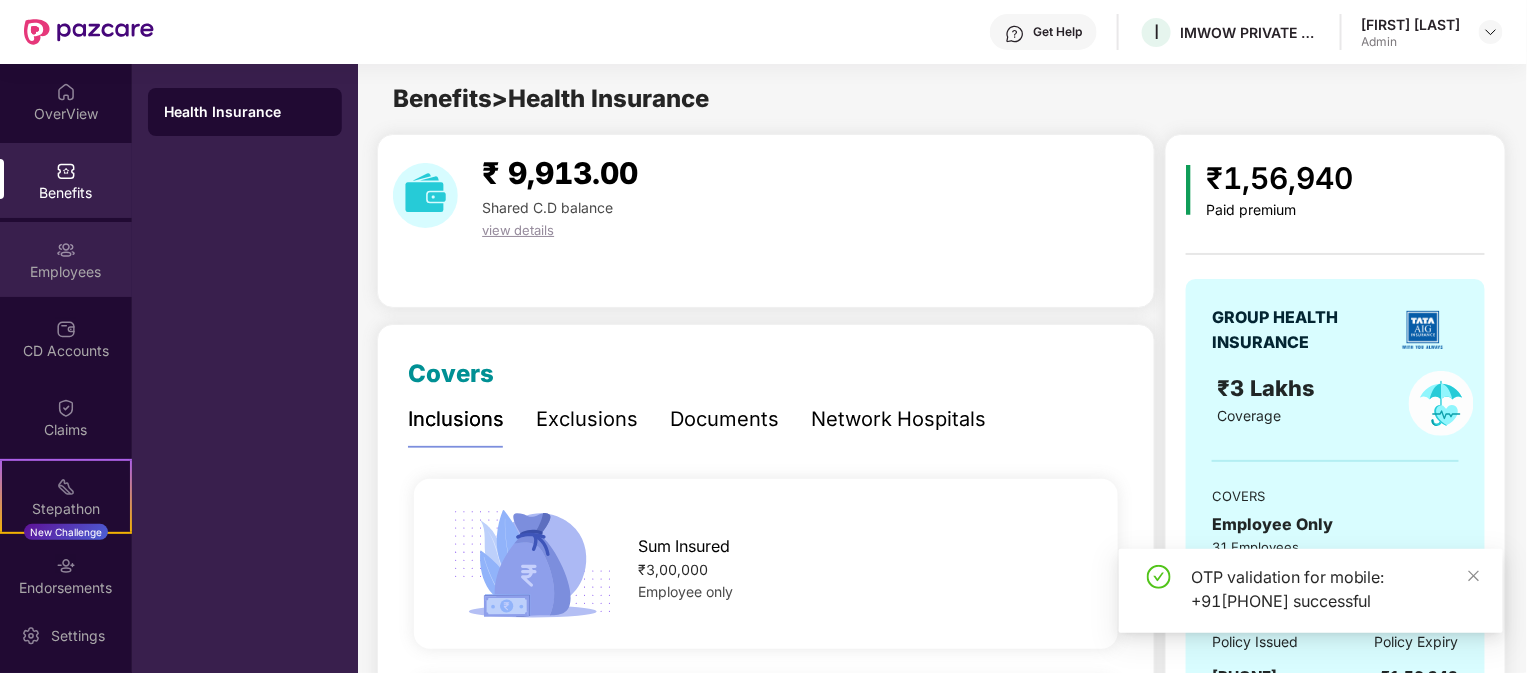 click on "Employees" at bounding box center [66, 272] 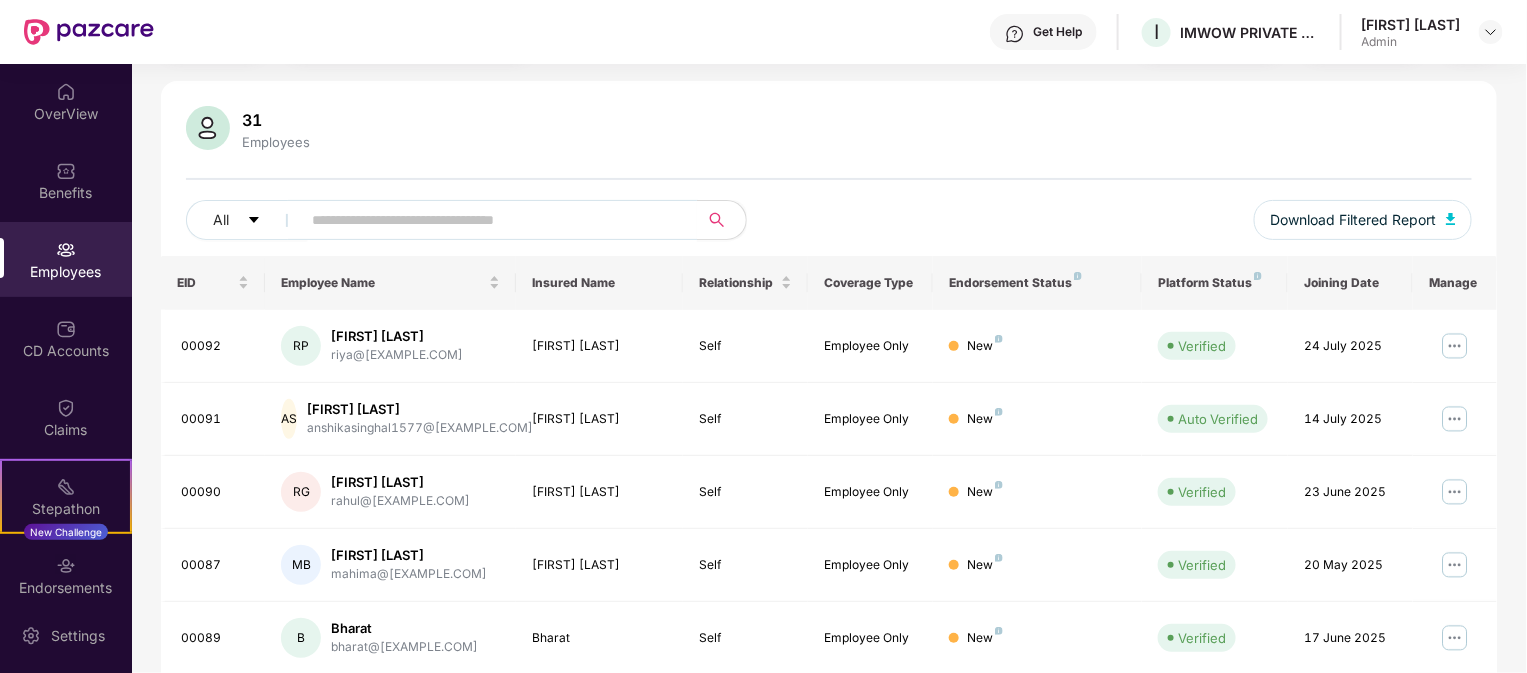 scroll, scrollTop: 222, scrollLeft: 0, axis: vertical 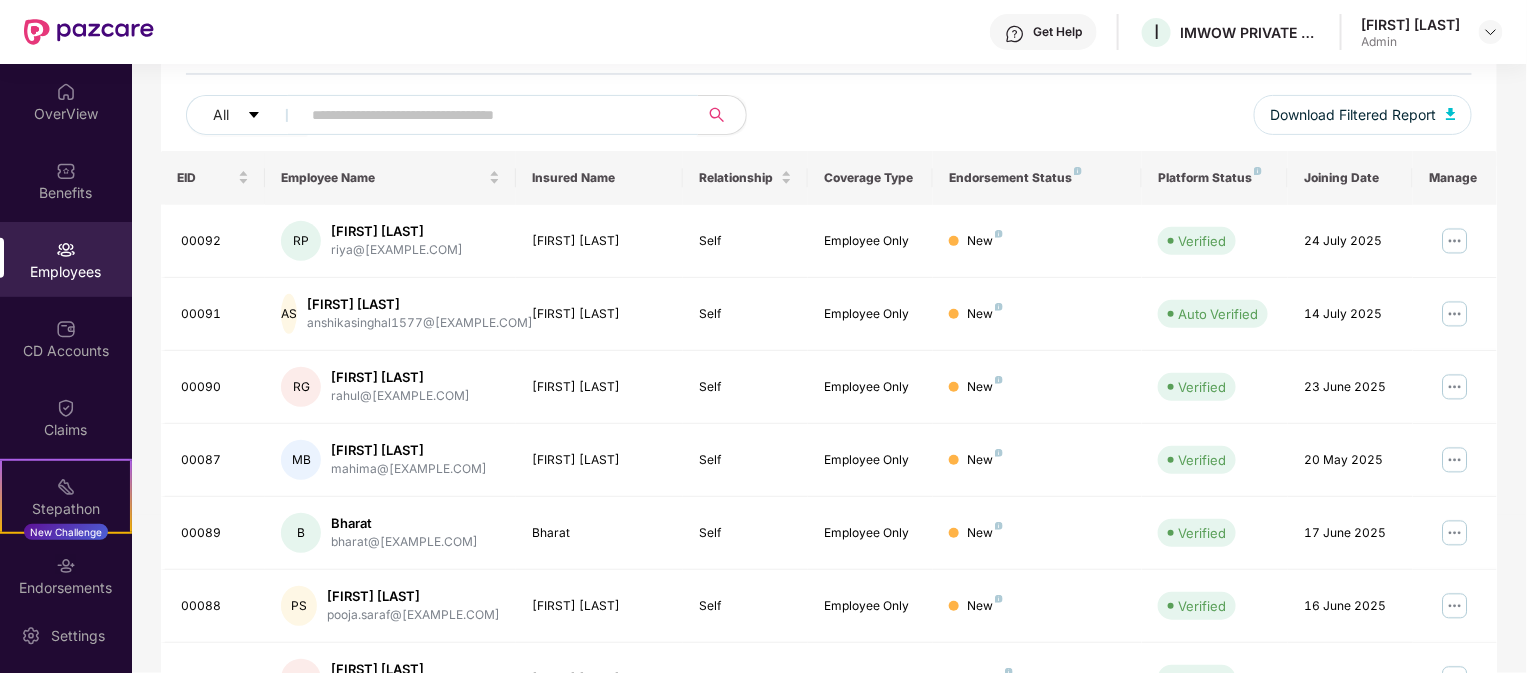 click at bounding box center (491, 115) 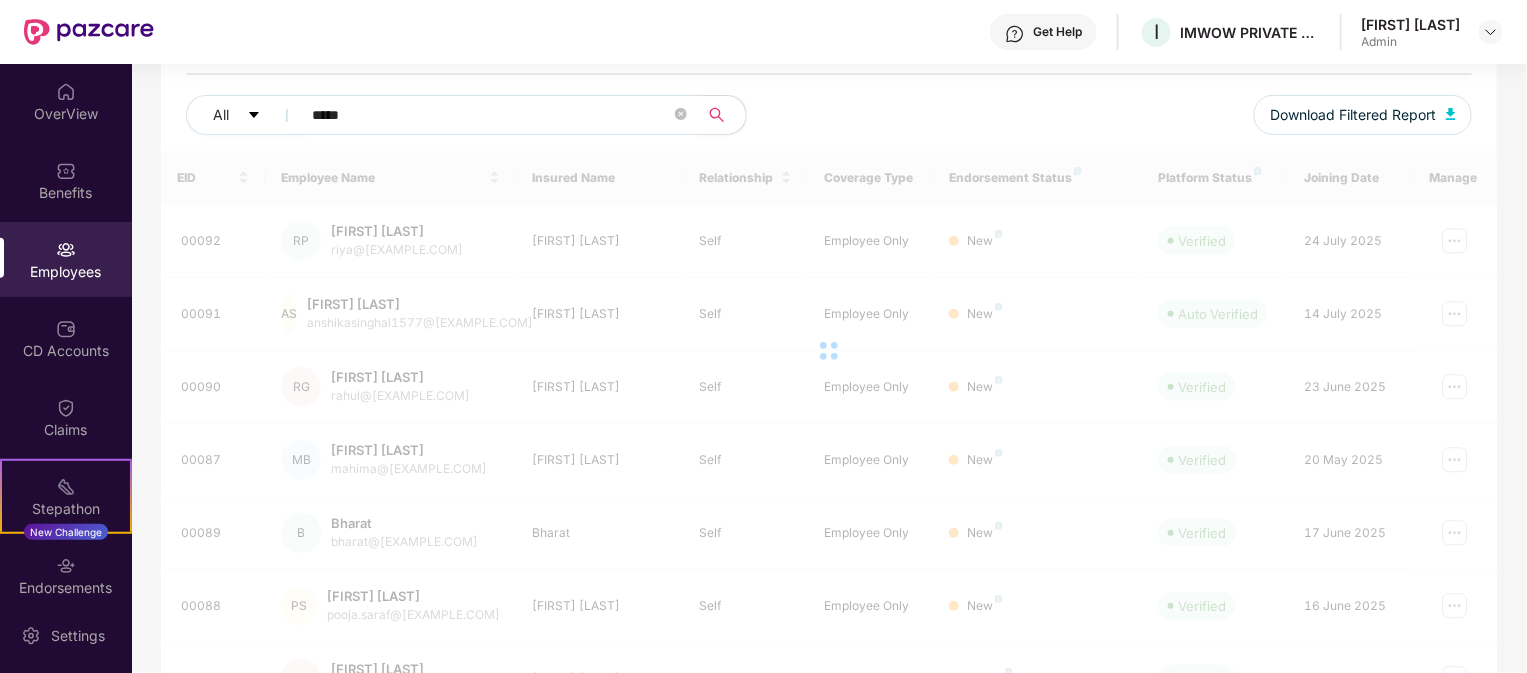 scroll, scrollTop: 63, scrollLeft: 0, axis: vertical 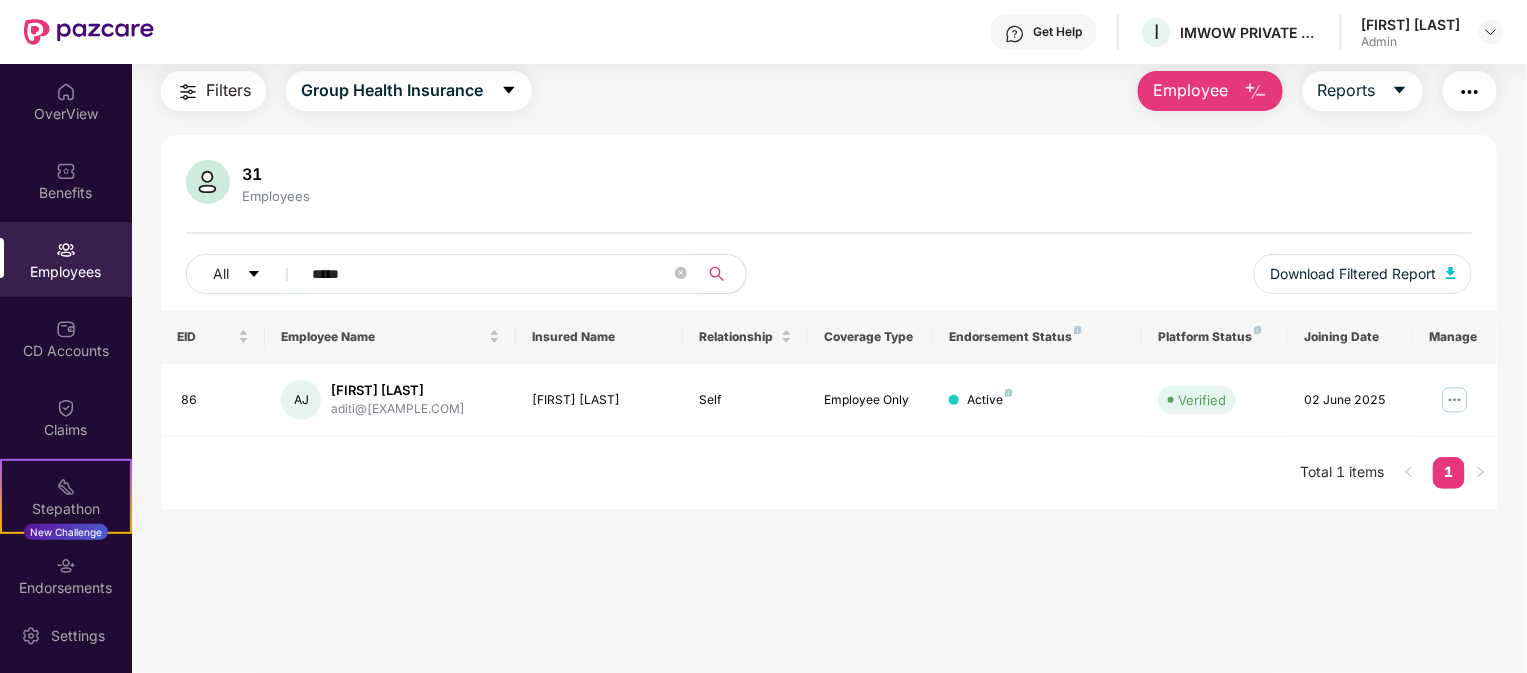 drag, startPoint x: 412, startPoint y: 265, endPoint x: 347, endPoint y: 269, distance: 65.12296 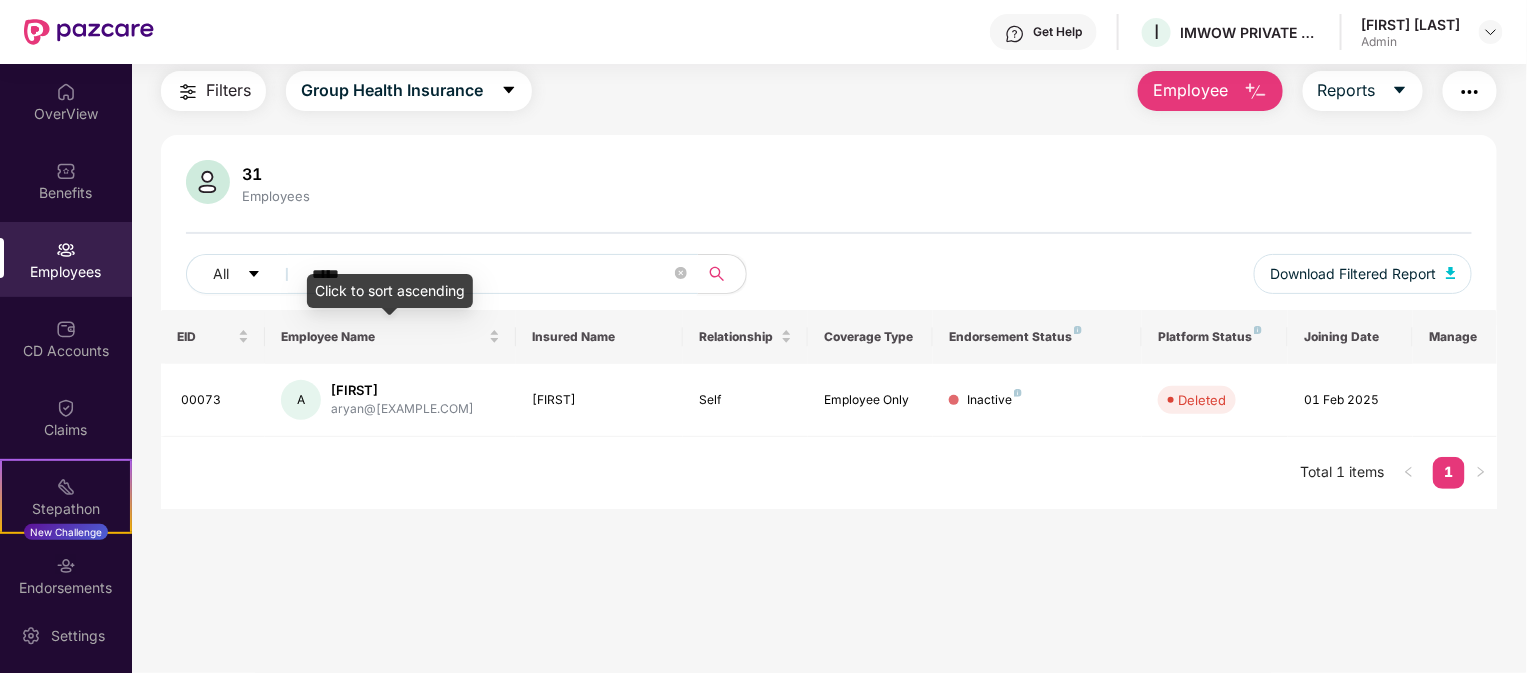 type on "*****" 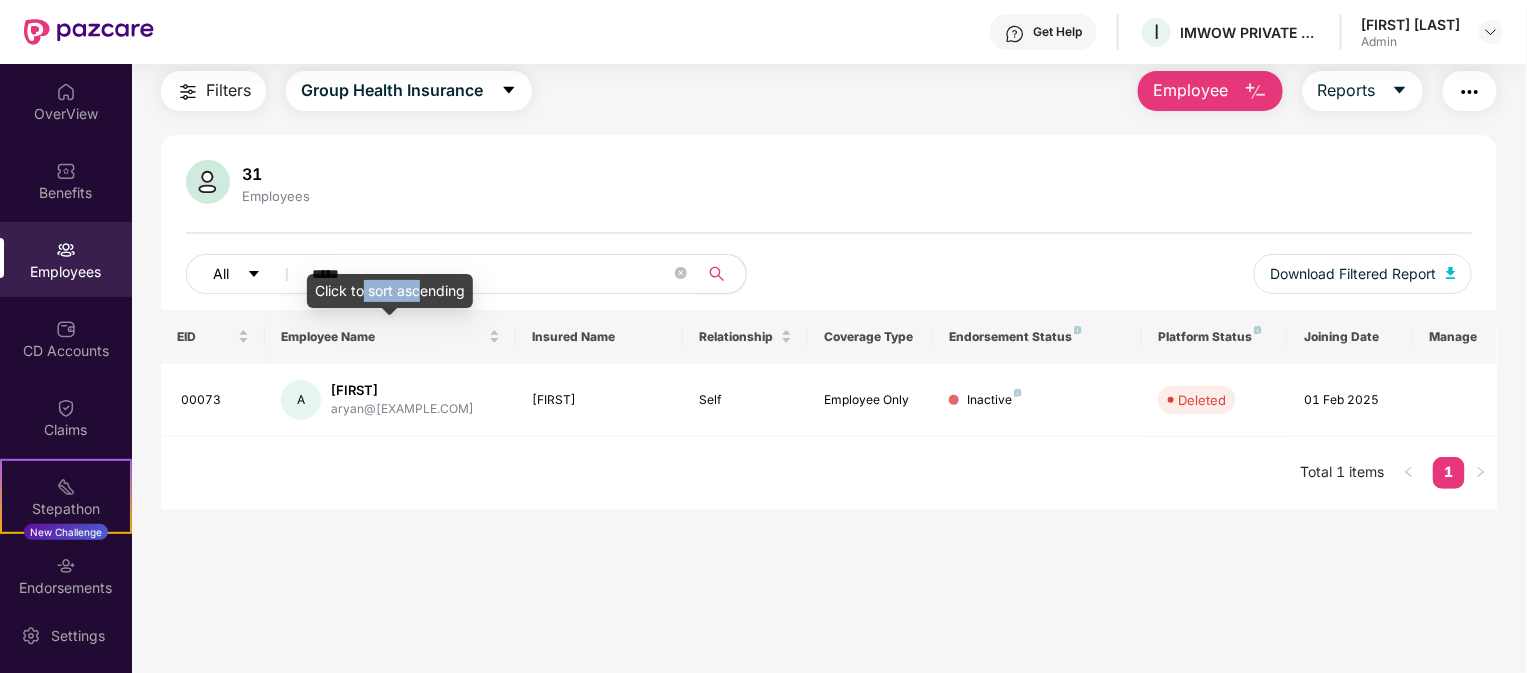 drag, startPoint x: 418, startPoint y: 279, endPoint x: 228, endPoint y: 257, distance: 191.26944 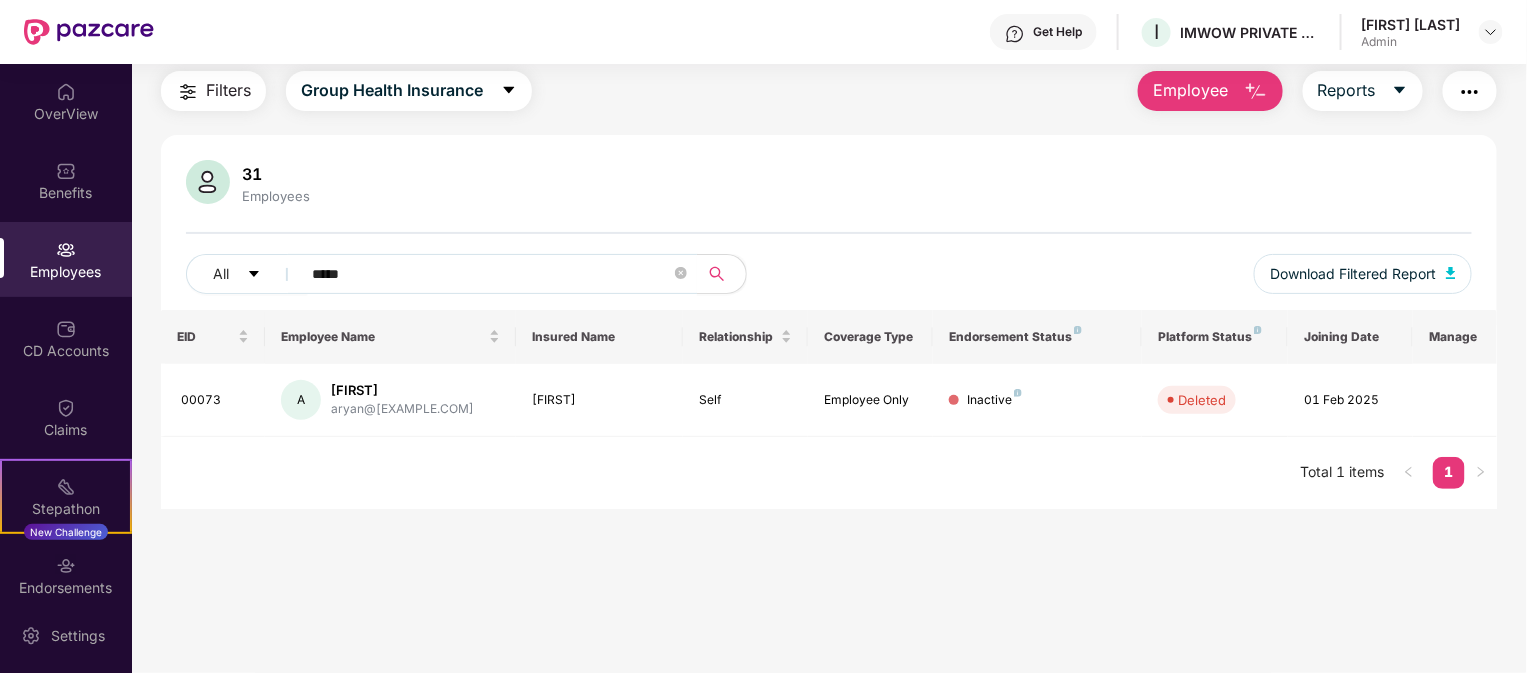 click on "31 Employees All ***** Download Filtered Report" at bounding box center (829, 235) 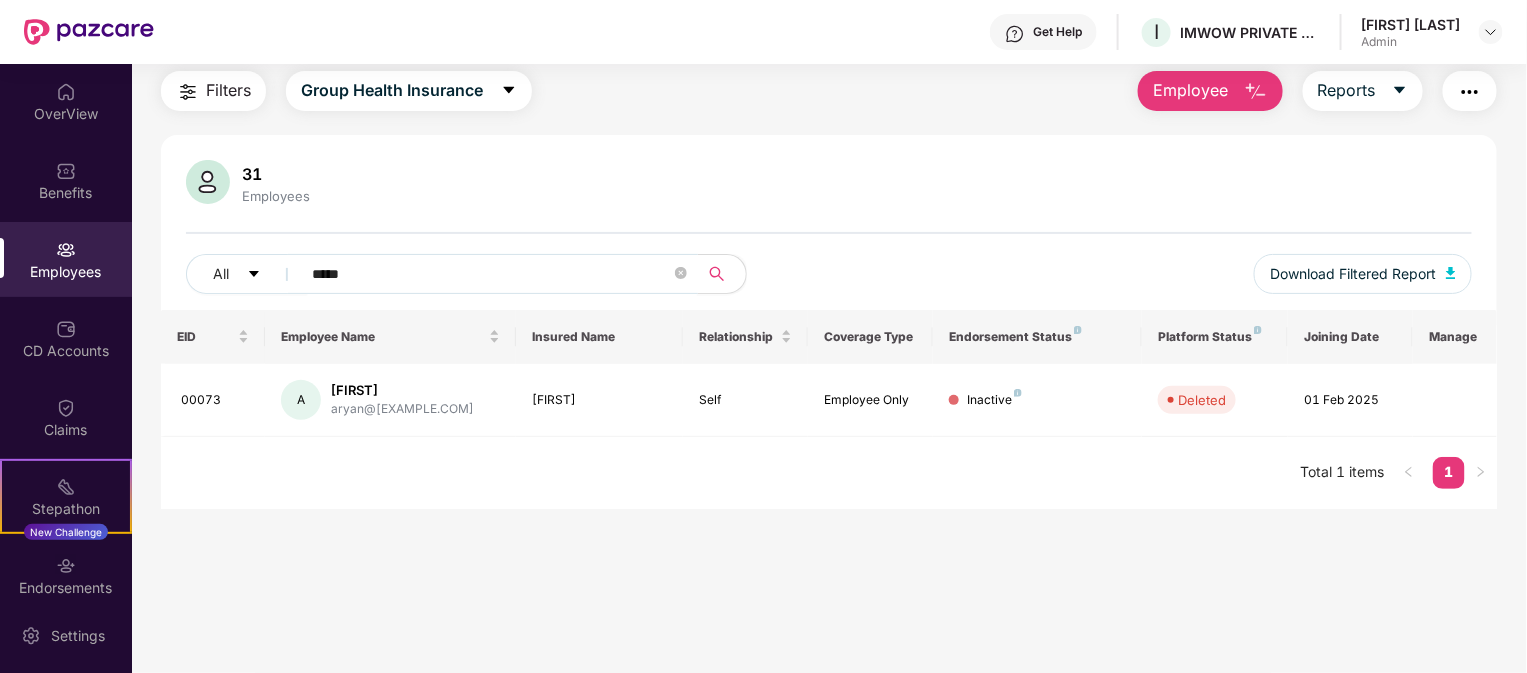 click on "*****" at bounding box center [491, 274] 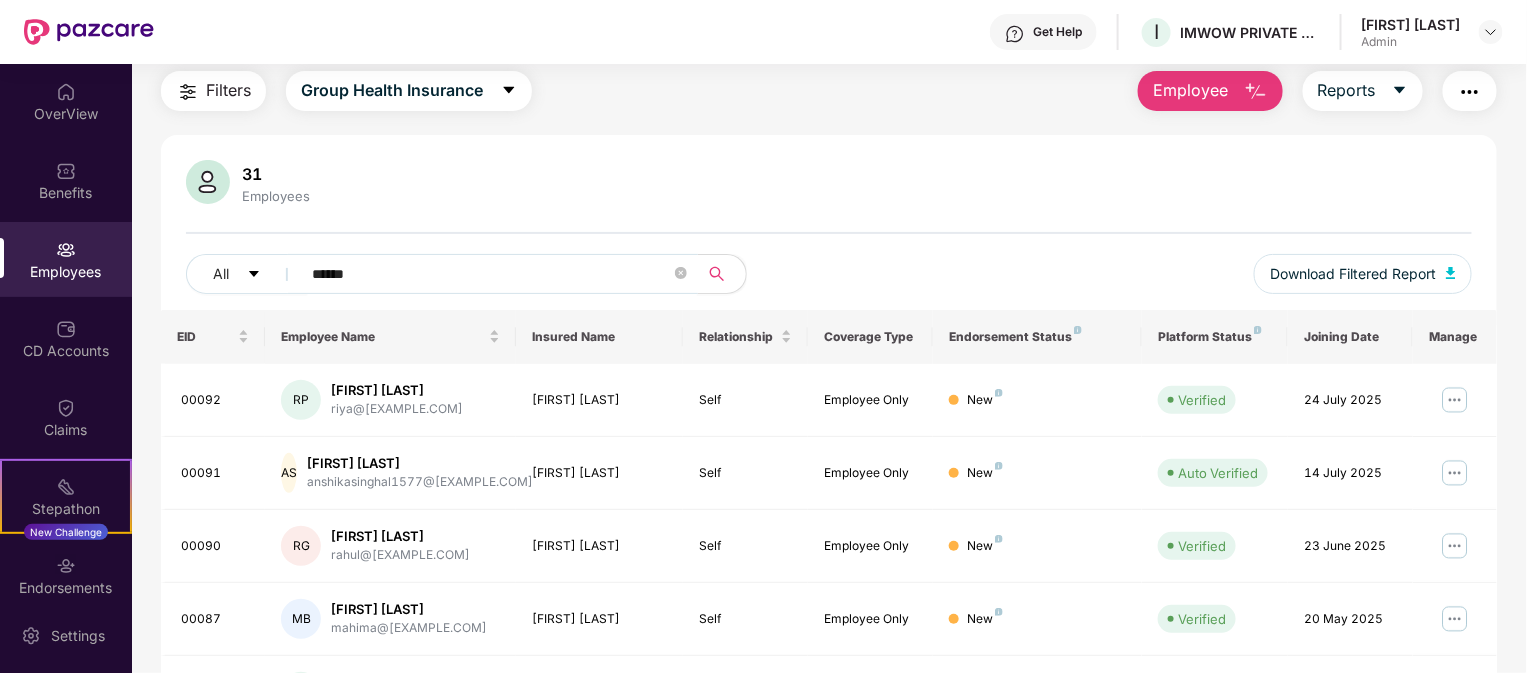 type on "*******" 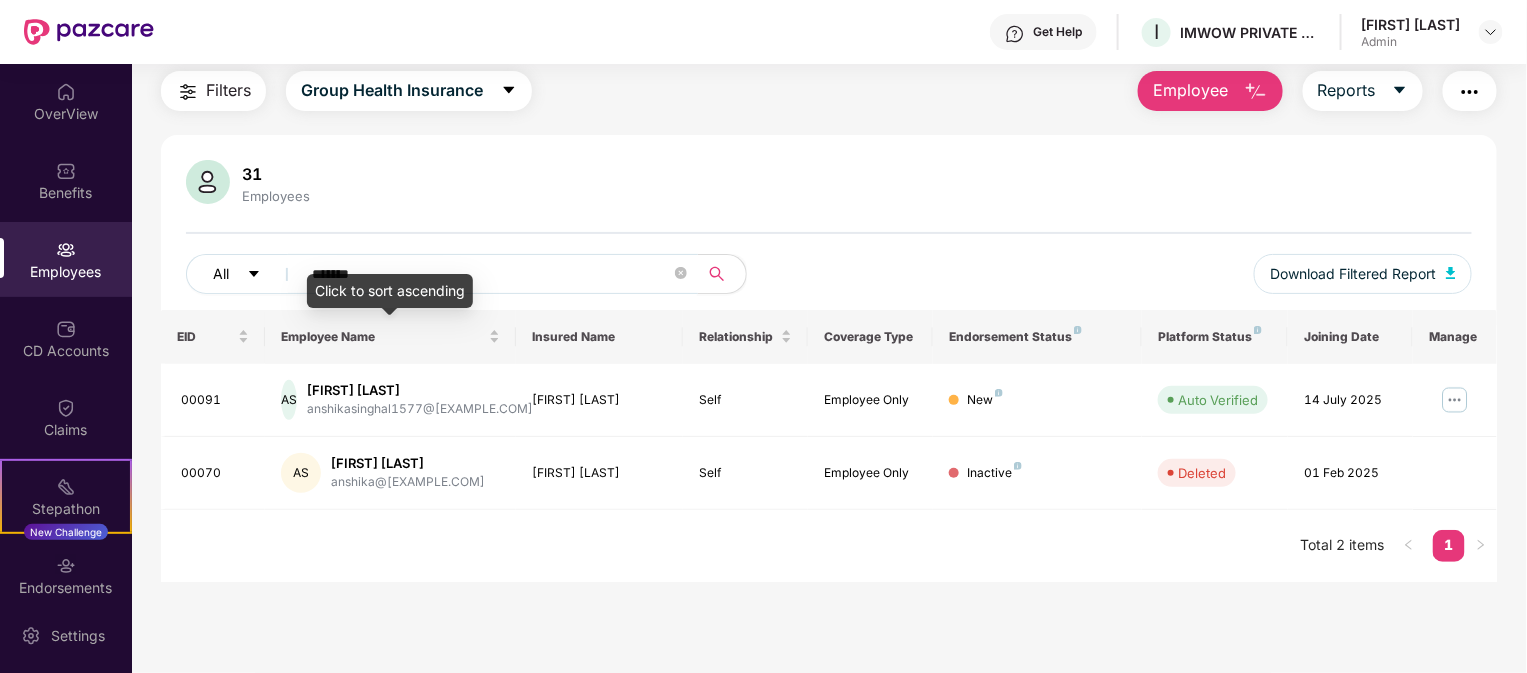 drag, startPoint x: 457, startPoint y: 267, endPoint x: 220, endPoint y: 275, distance: 237.13498 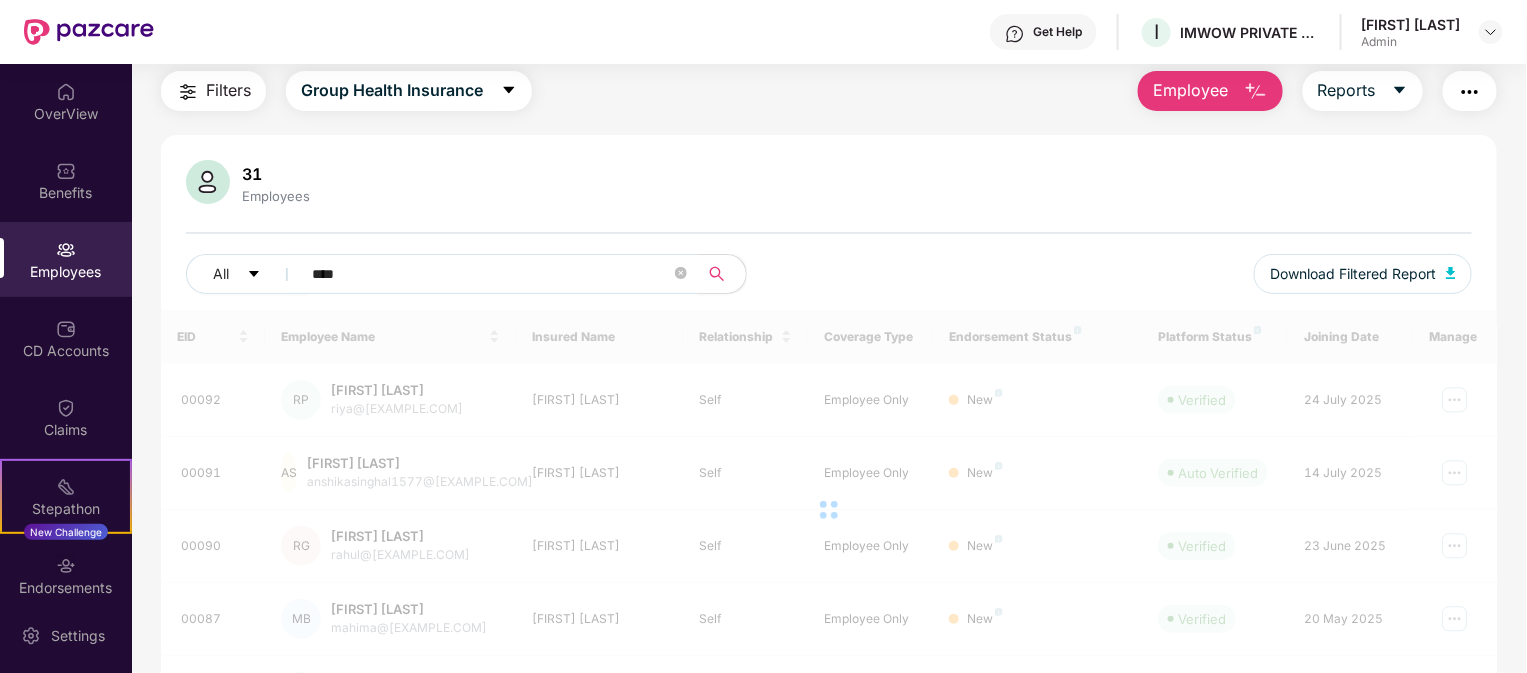 type on "*****" 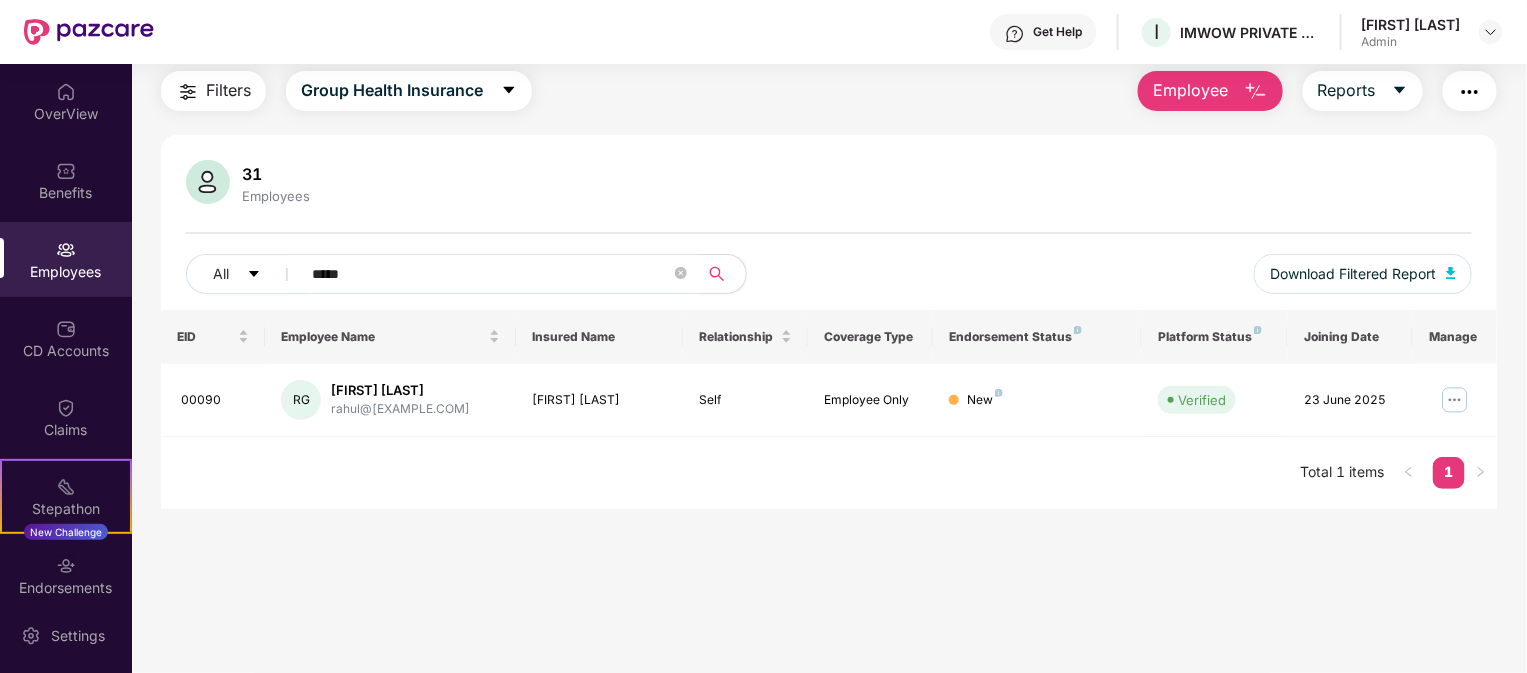 drag, startPoint x: 499, startPoint y: 260, endPoint x: 181, endPoint y: 286, distance: 319.06113 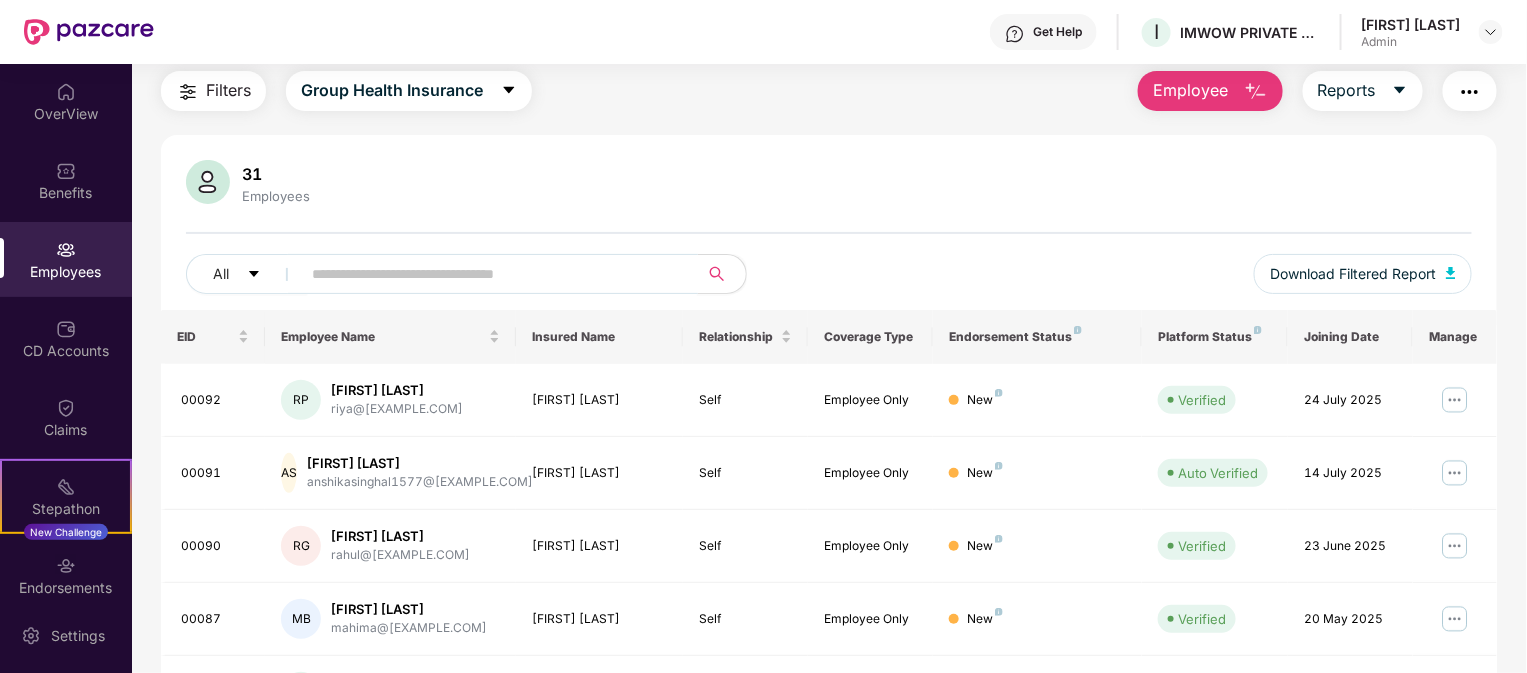 click on "31 Employees" at bounding box center (829, 184) 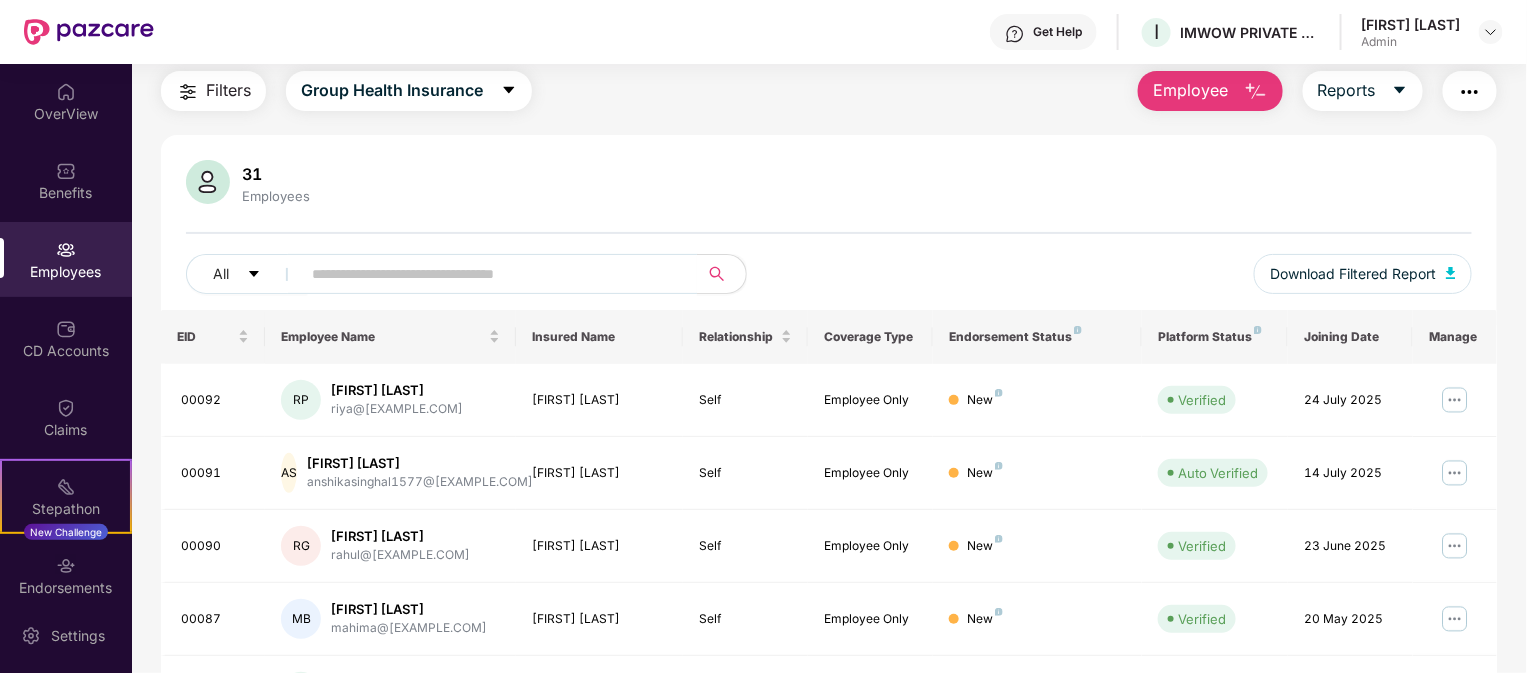 click on "Employees" at bounding box center (66, 272) 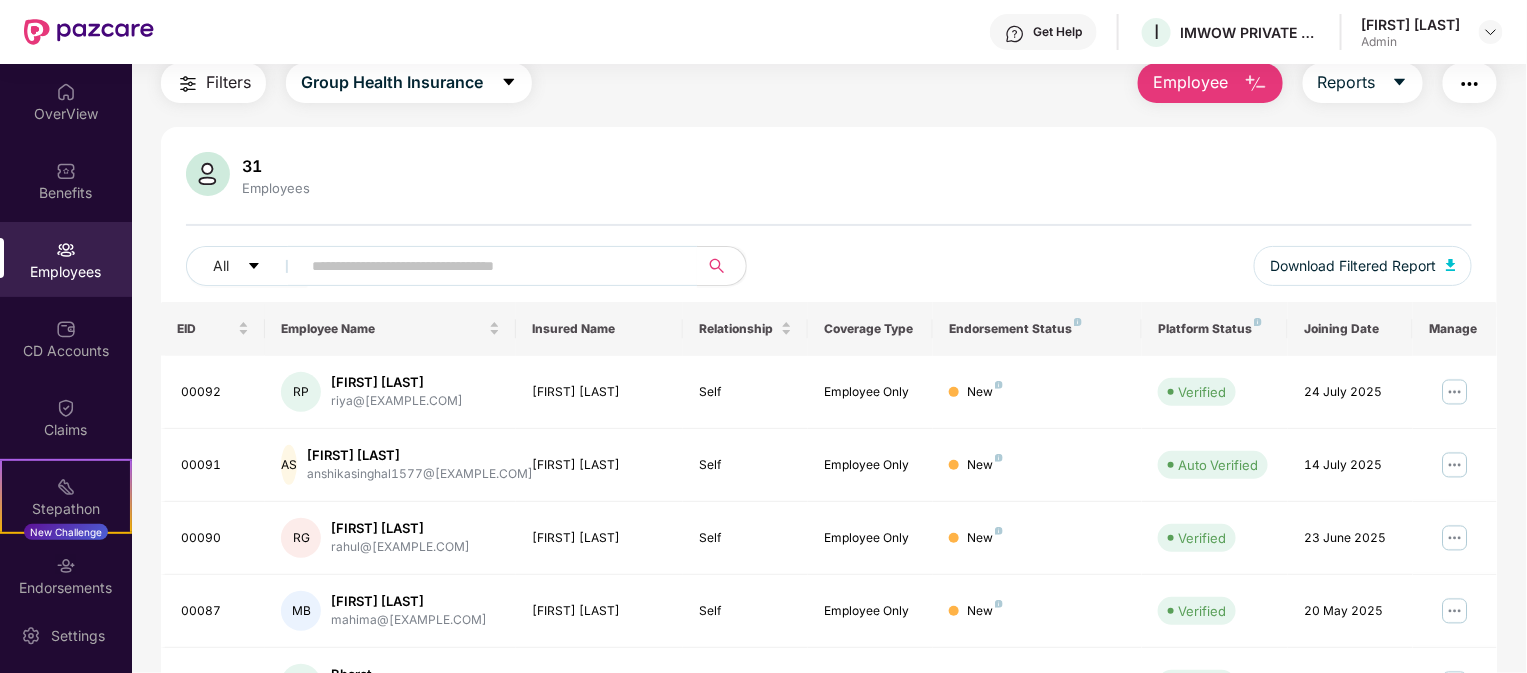 scroll, scrollTop: 0, scrollLeft: 0, axis: both 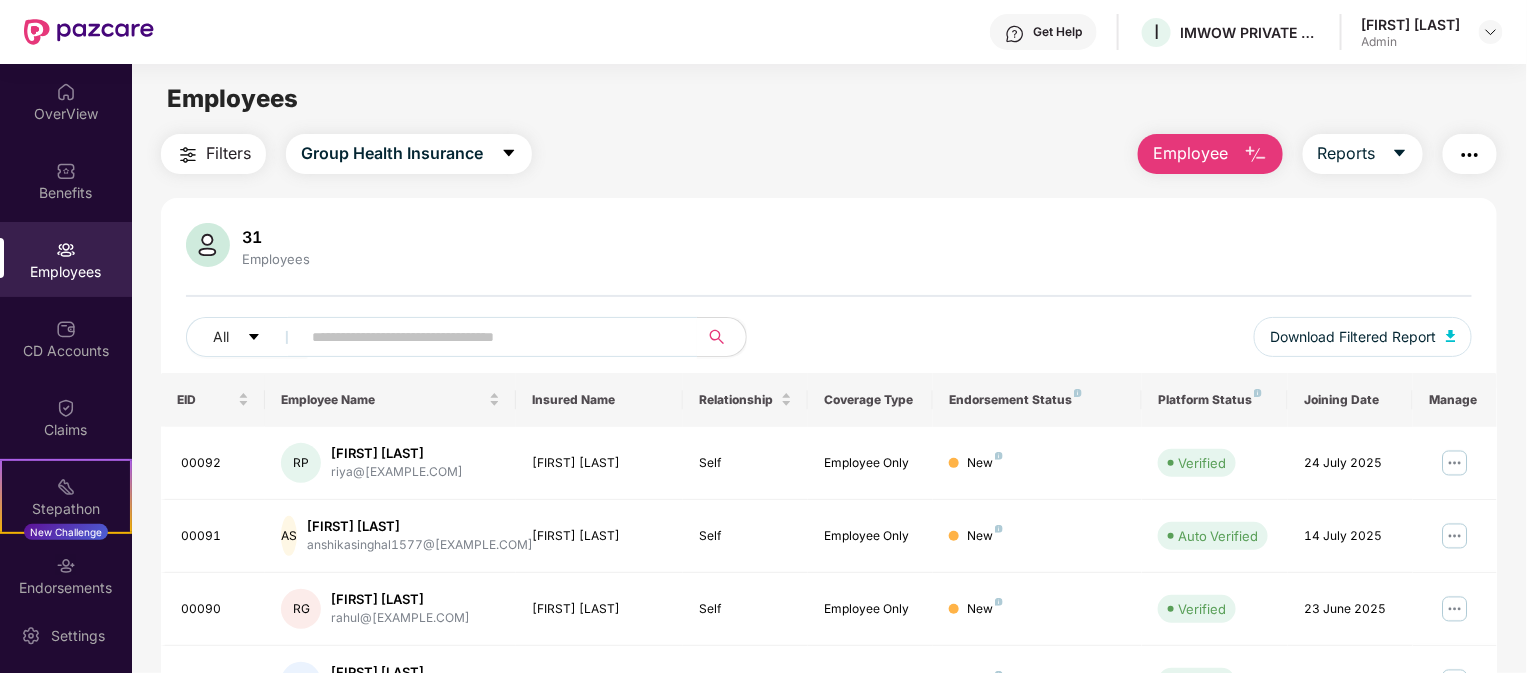 drag, startPoint x: 1072, startPoint y: 251, endPoint x: 1260, endPoint y: 130, distance: 223.57326 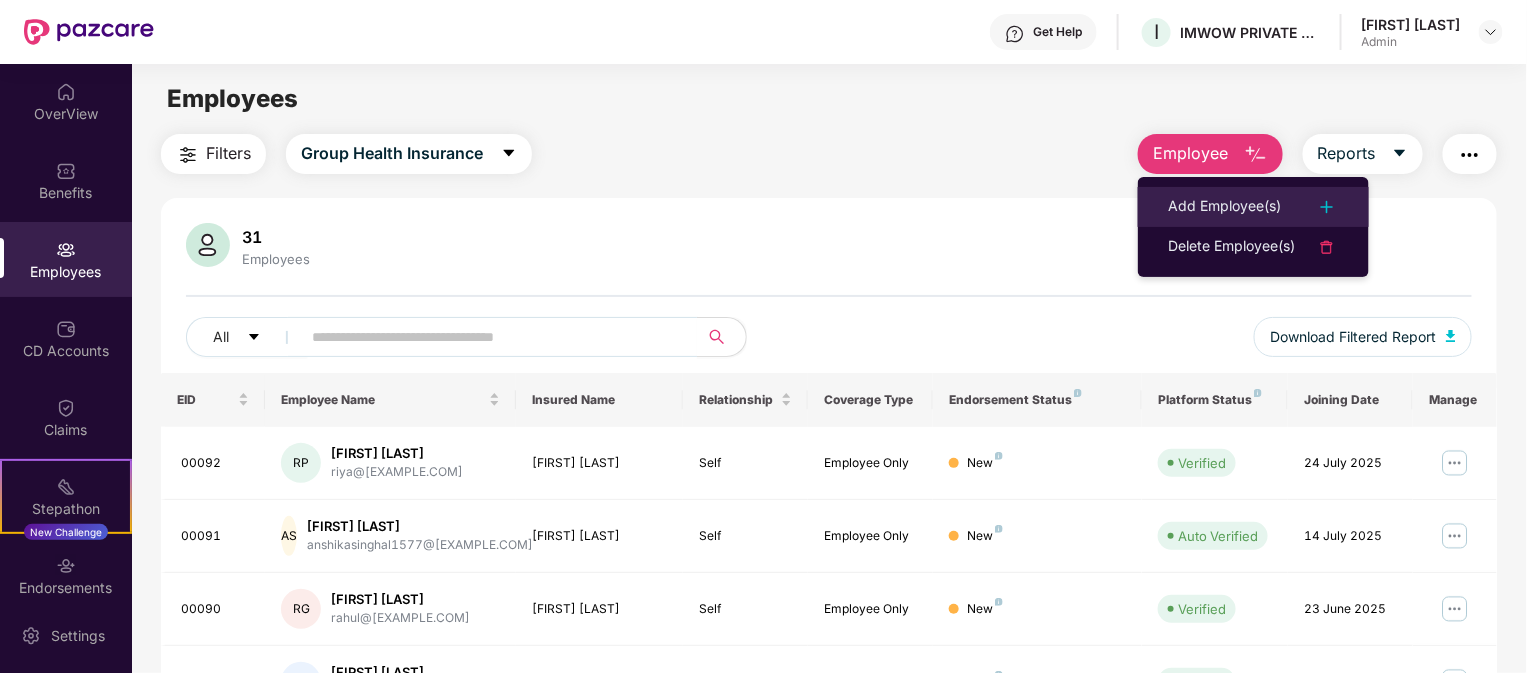 click on "Add Employee(s)" at bounding box center (1224, 207) 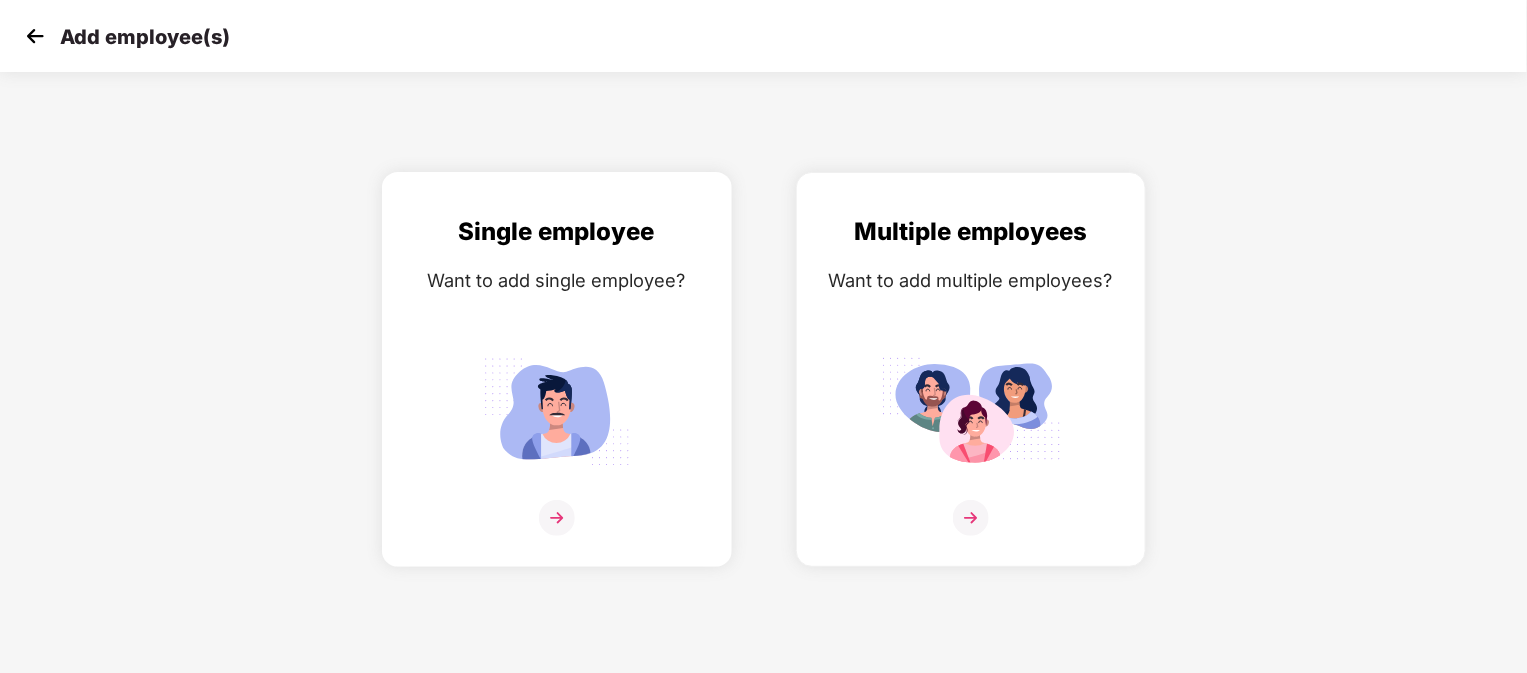 click at bounding box center (557, 411) 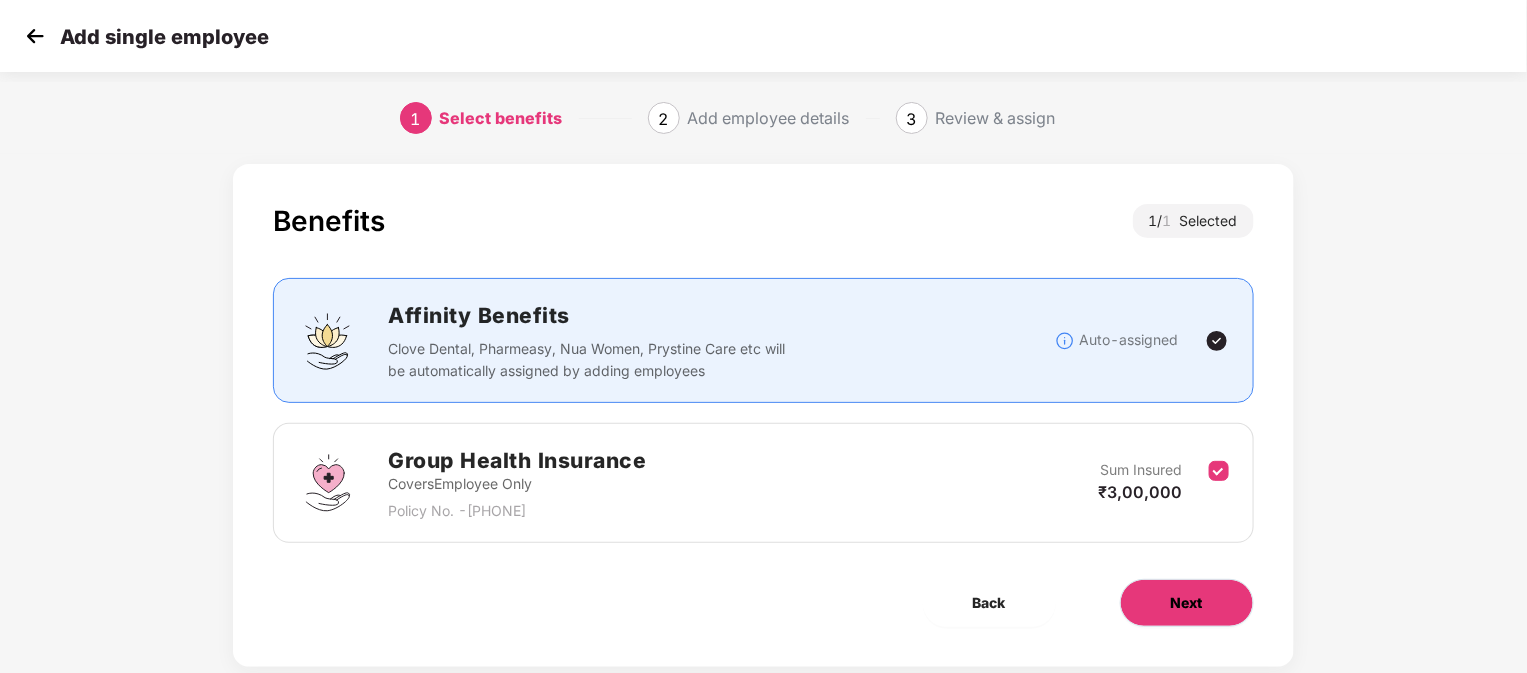 click on "Next" at bounding box center [1187, 603] 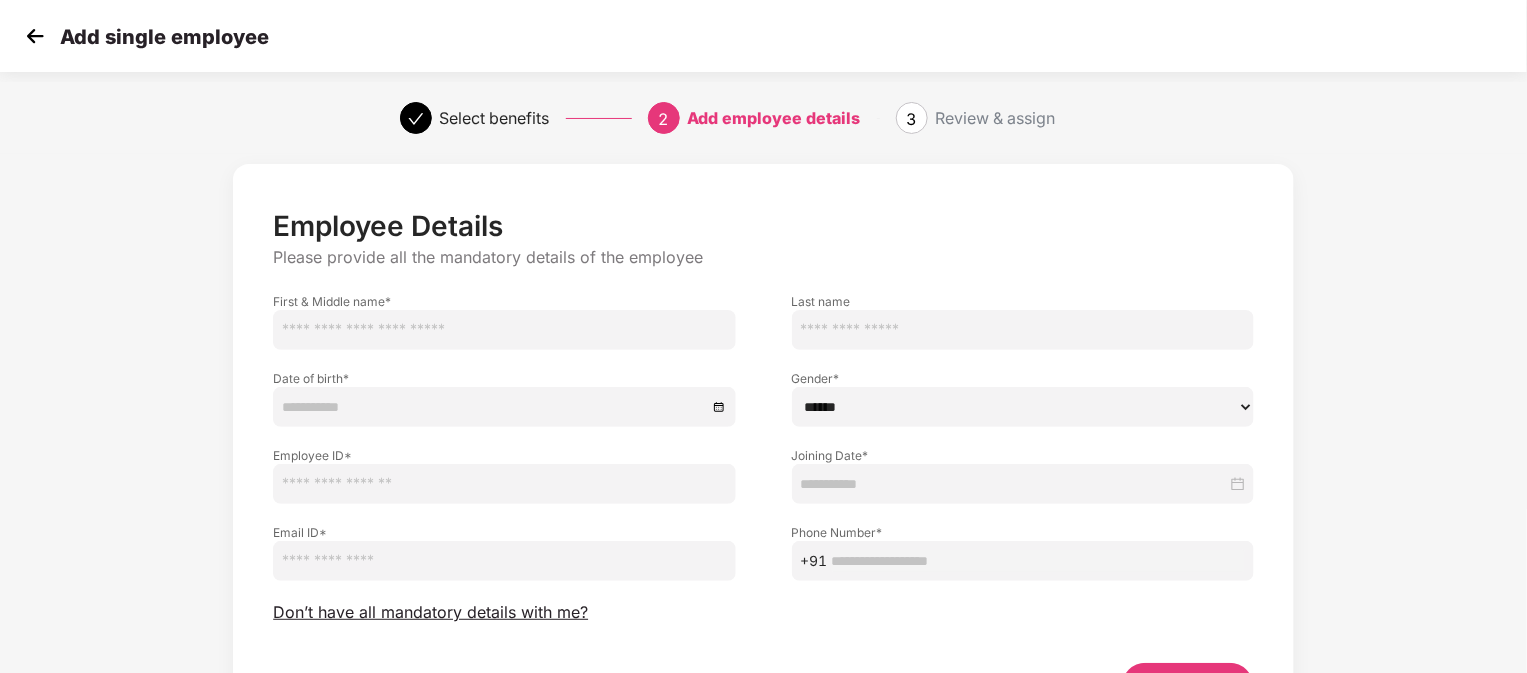 click at bounding box center (504, 330) 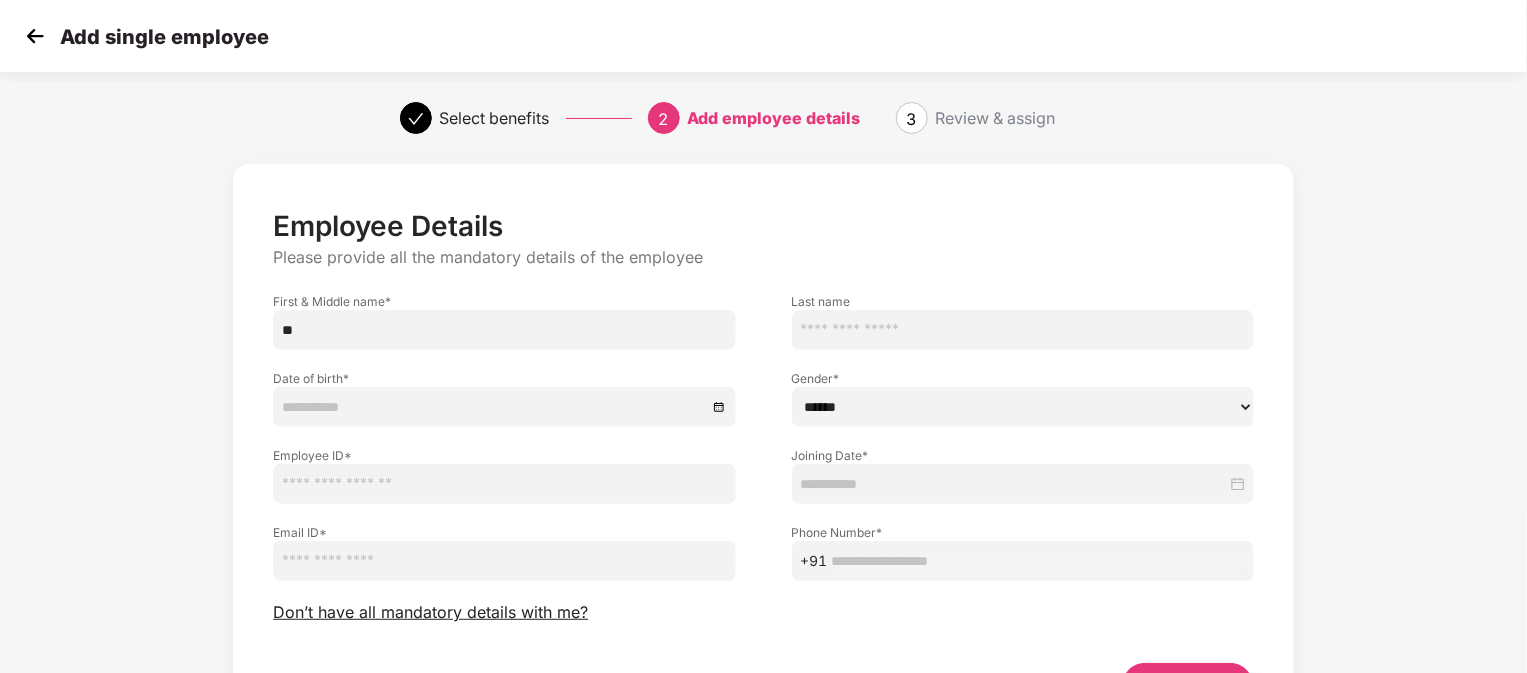 type on "*" 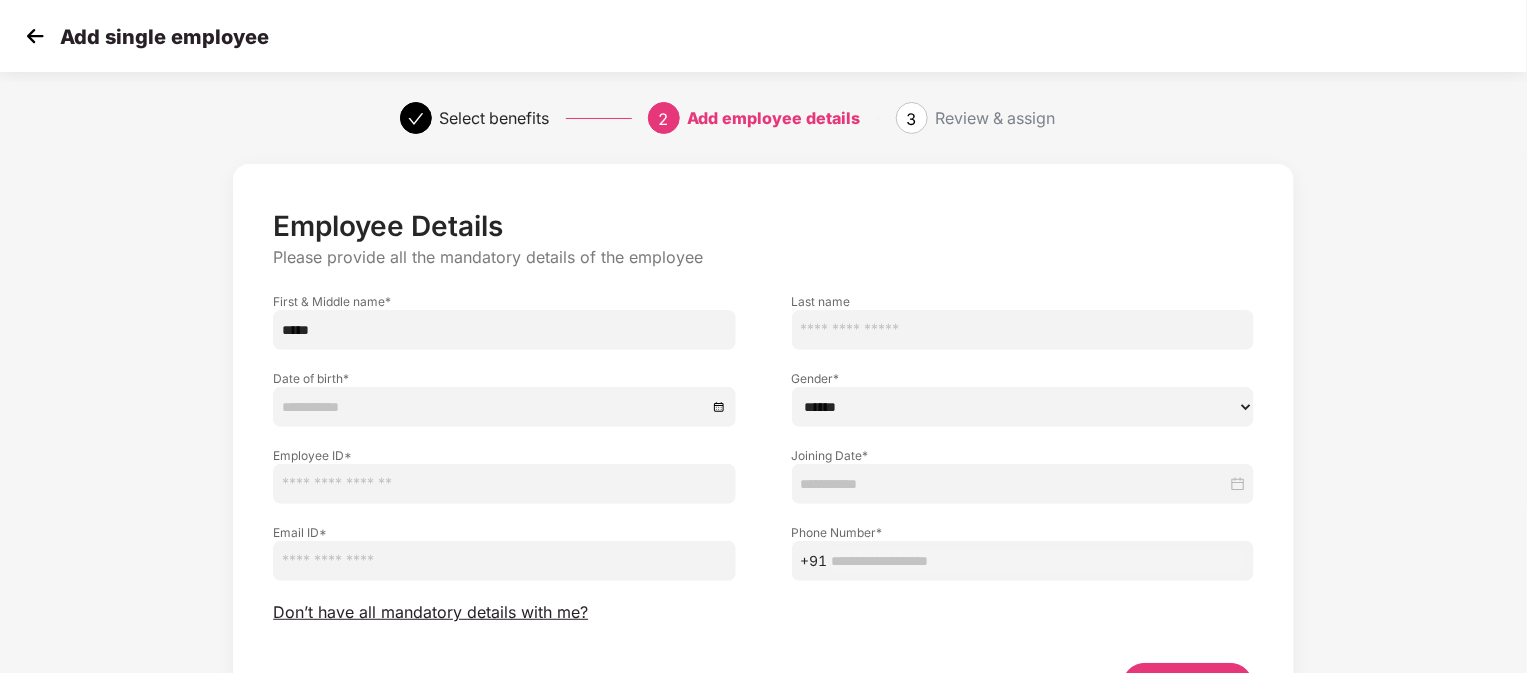 type on "*****" 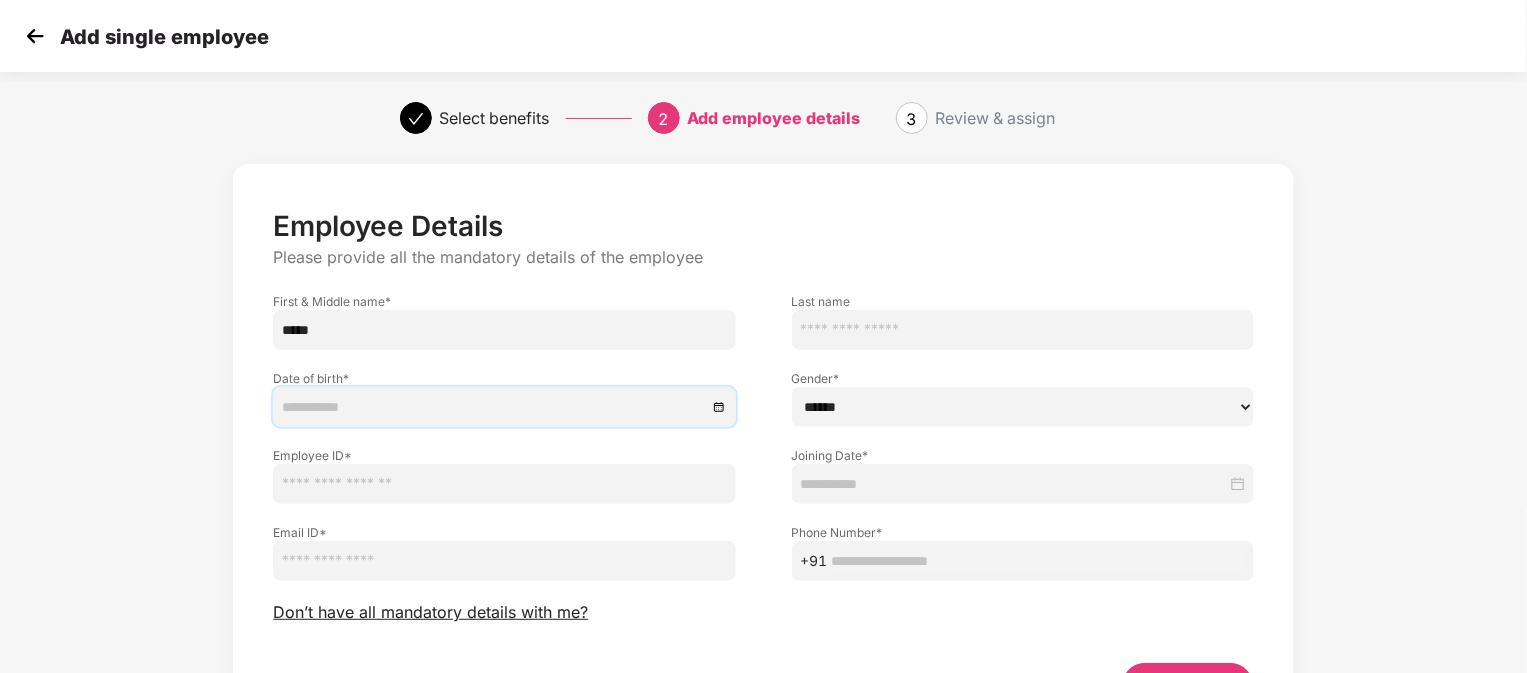 drag, startPoint x: 725, startPoint y: 396, endPoint x: 716, endPoint y: 410, distance: 16.643316 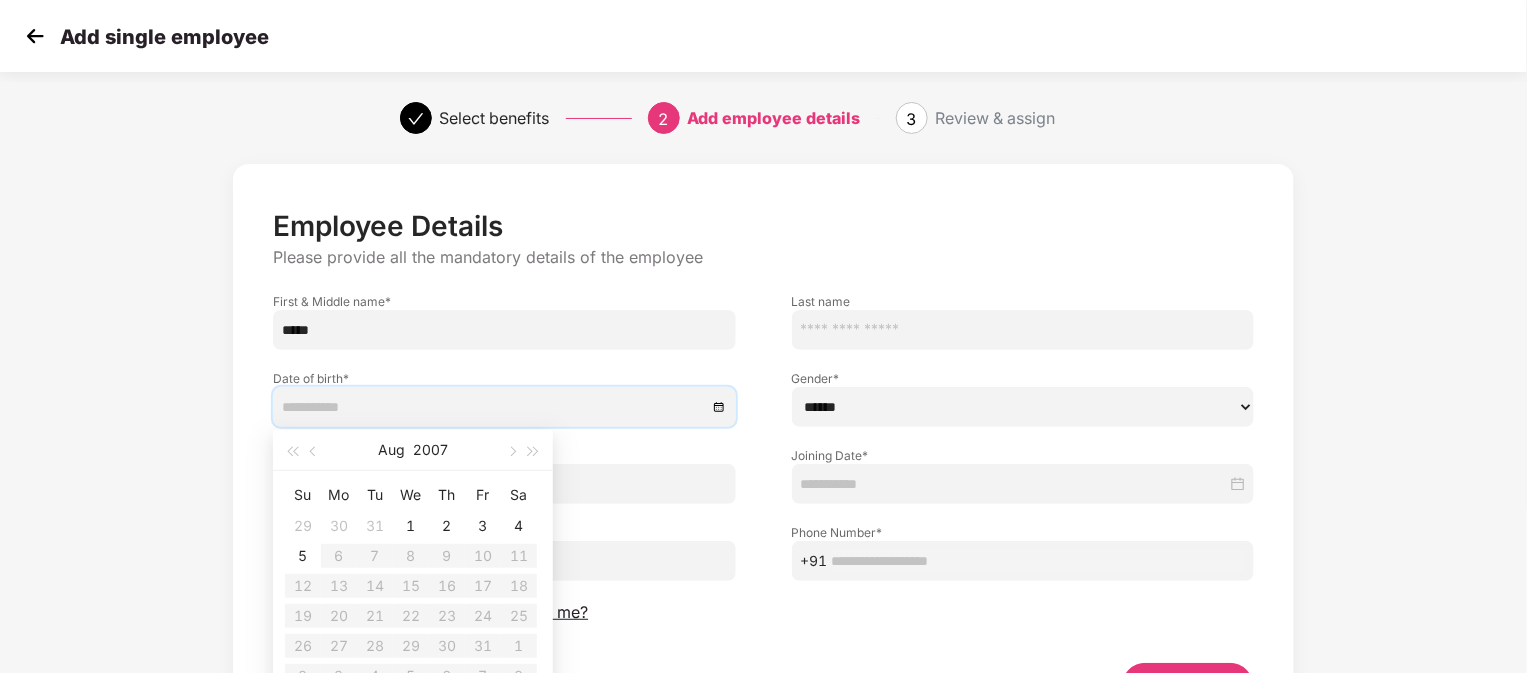scroll, scrollTop: 128, scrollLeft: 0, axis: vertical 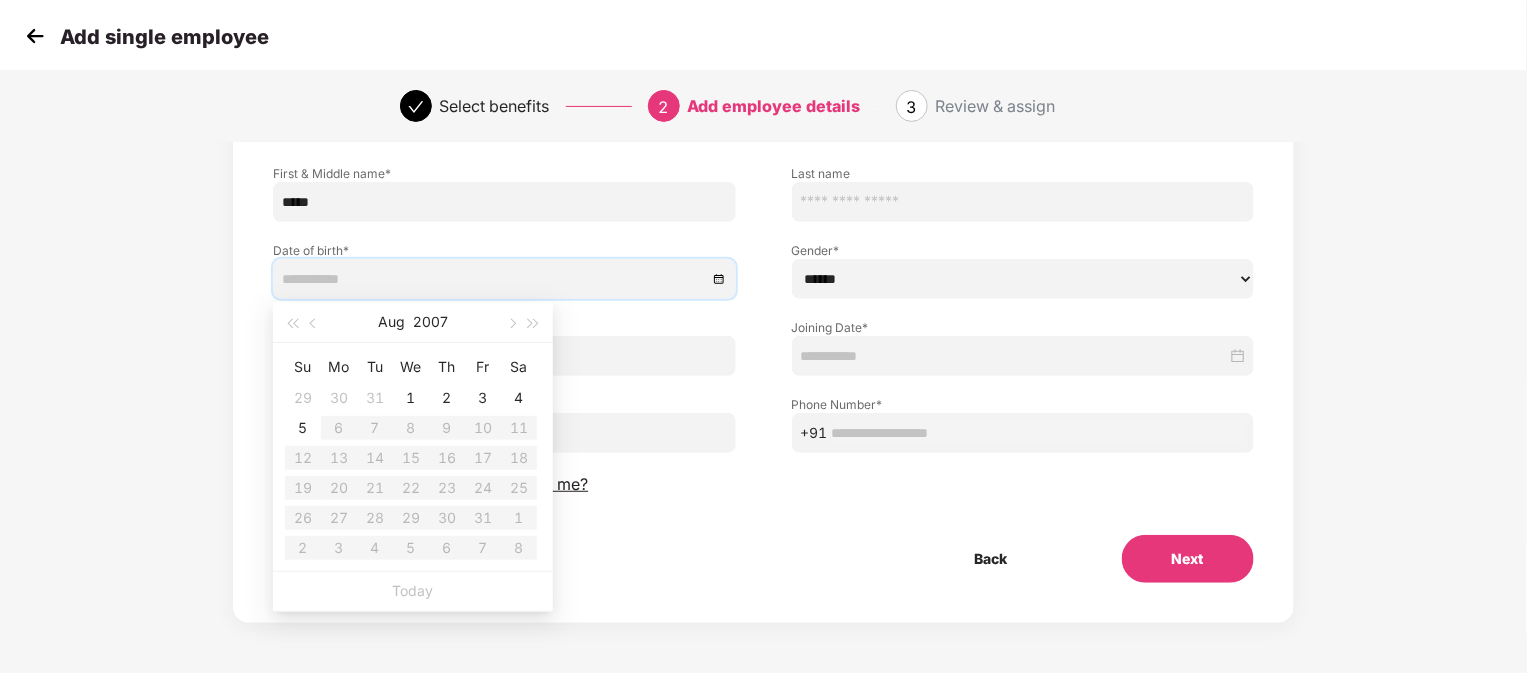 type on "**********" 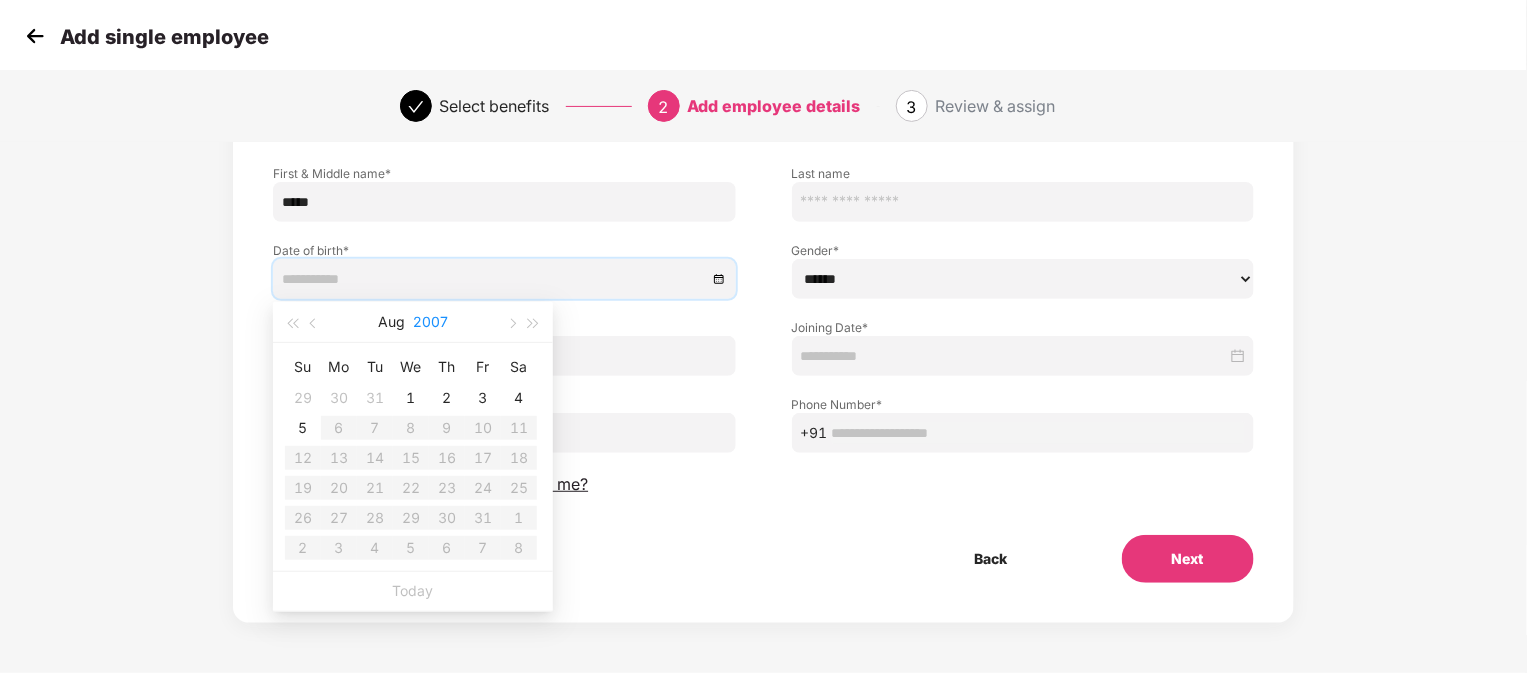 click on "2007" at bounding box center [430, 322] 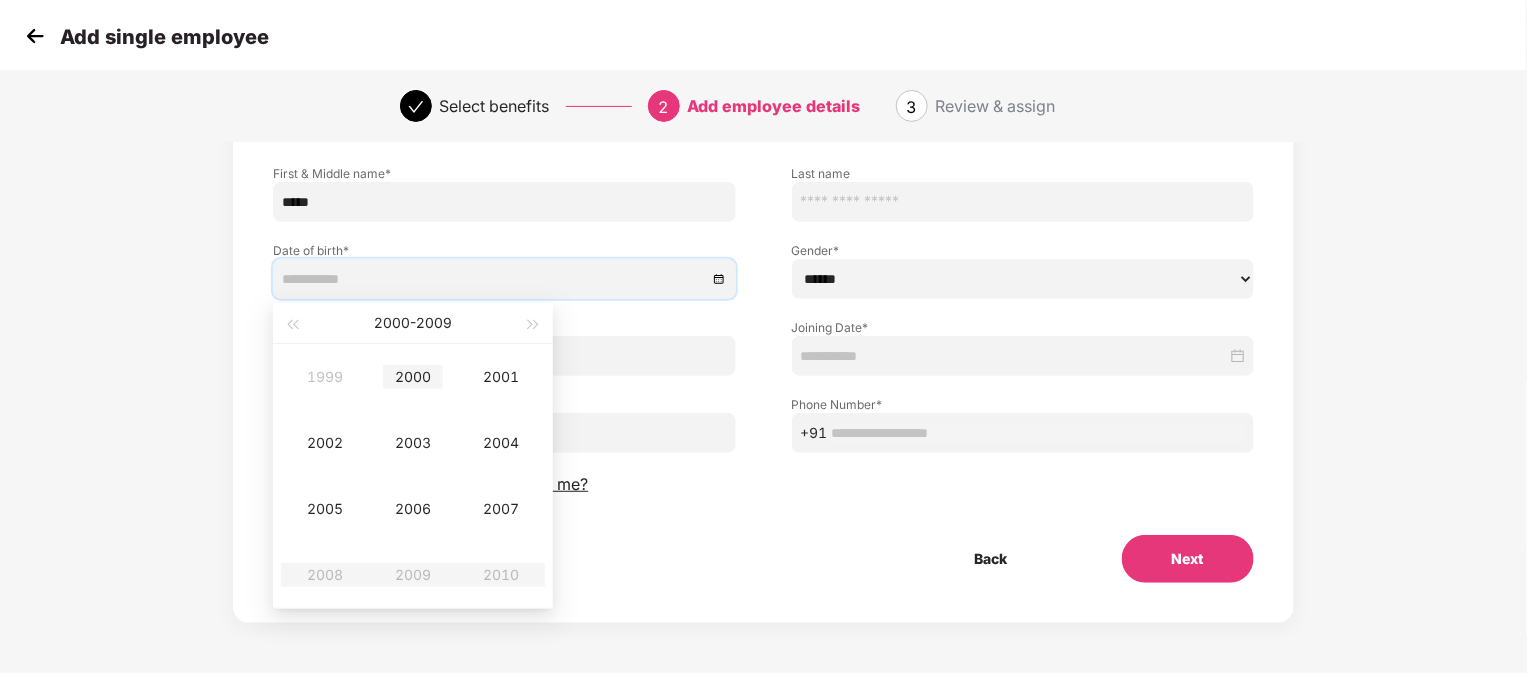 type on "**********" 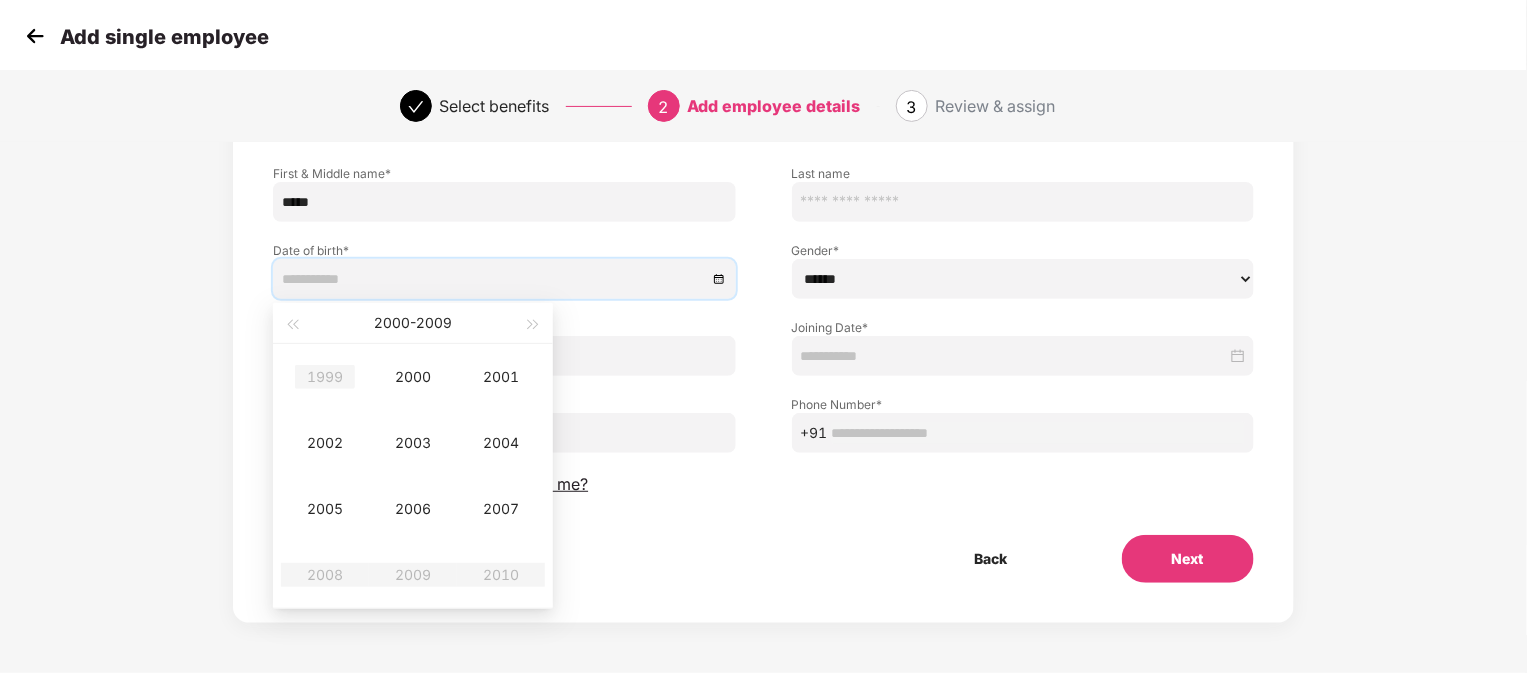 type on "**********" 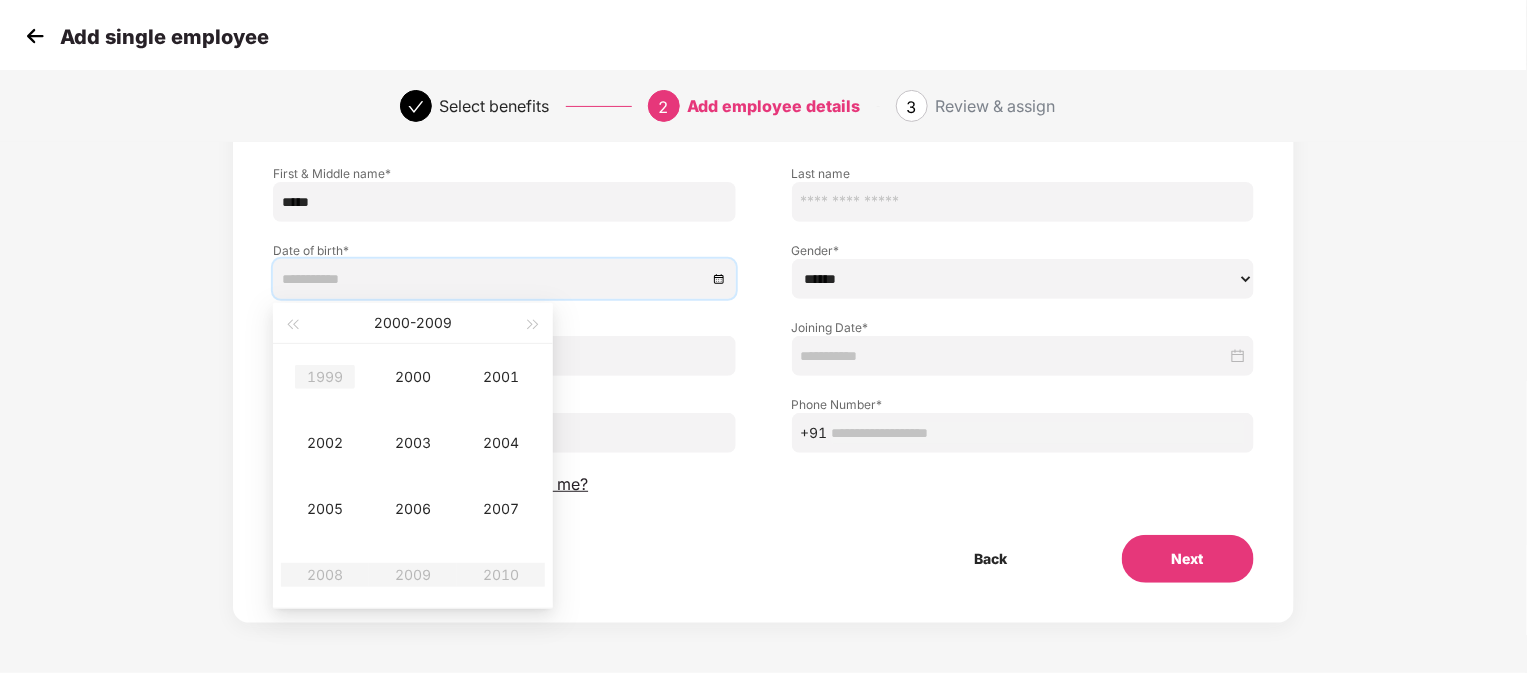 click on "1999" at bounding box center (325, 377) 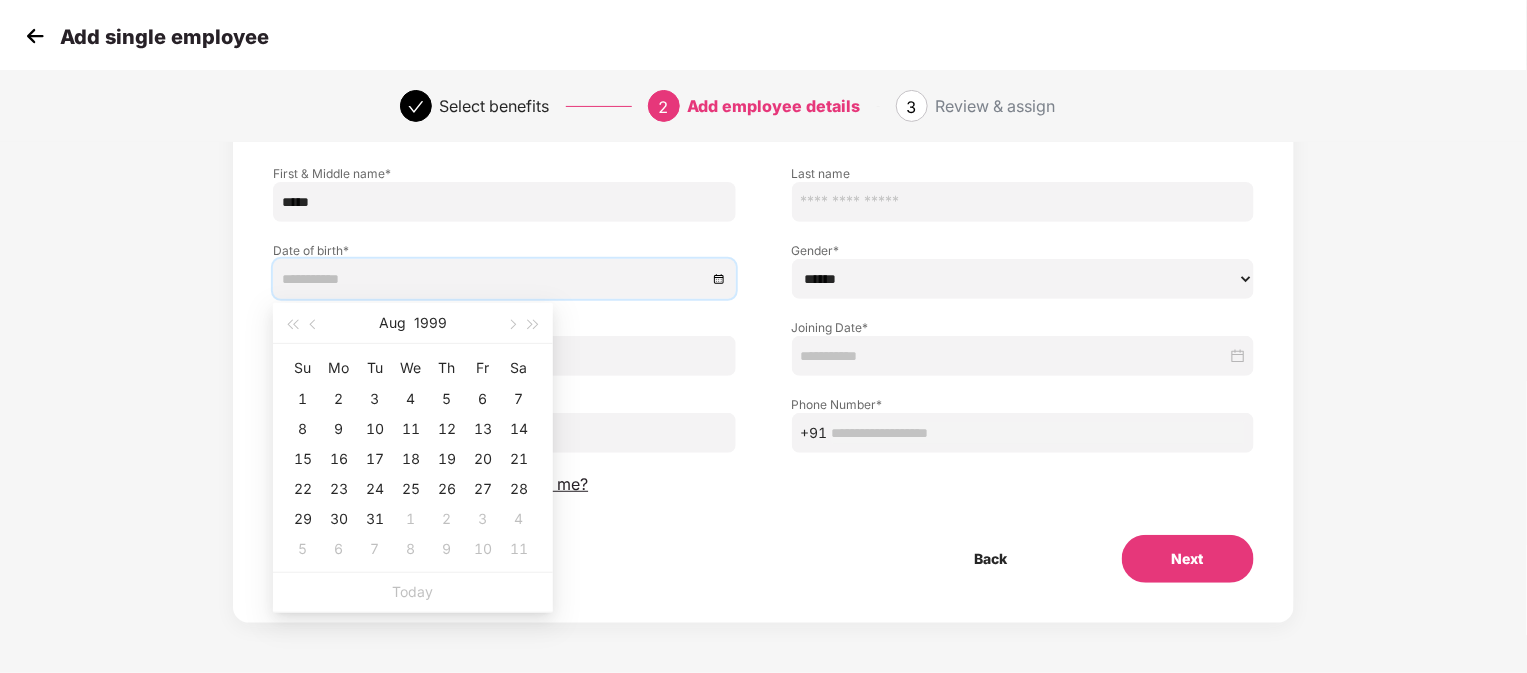 type on "**********" 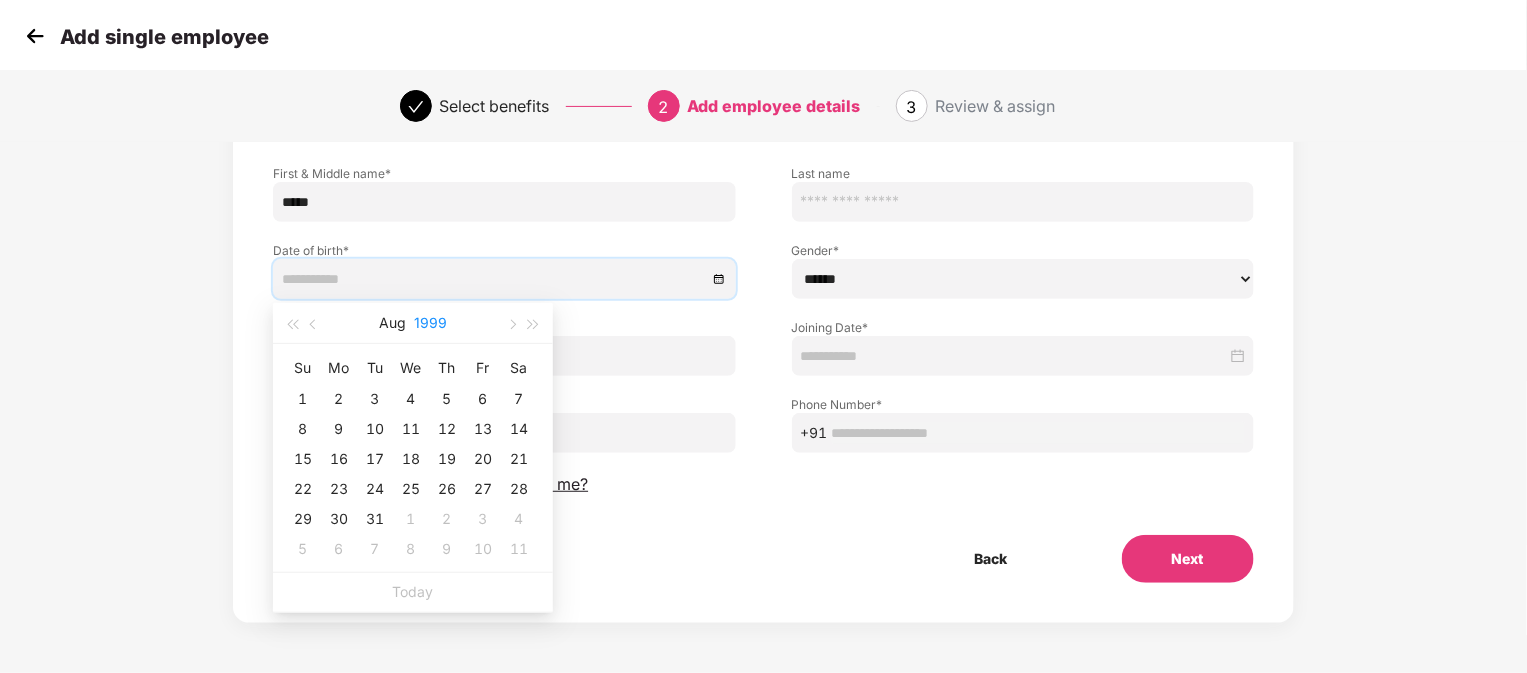 click on "1999" at bounding box center (430, 323) 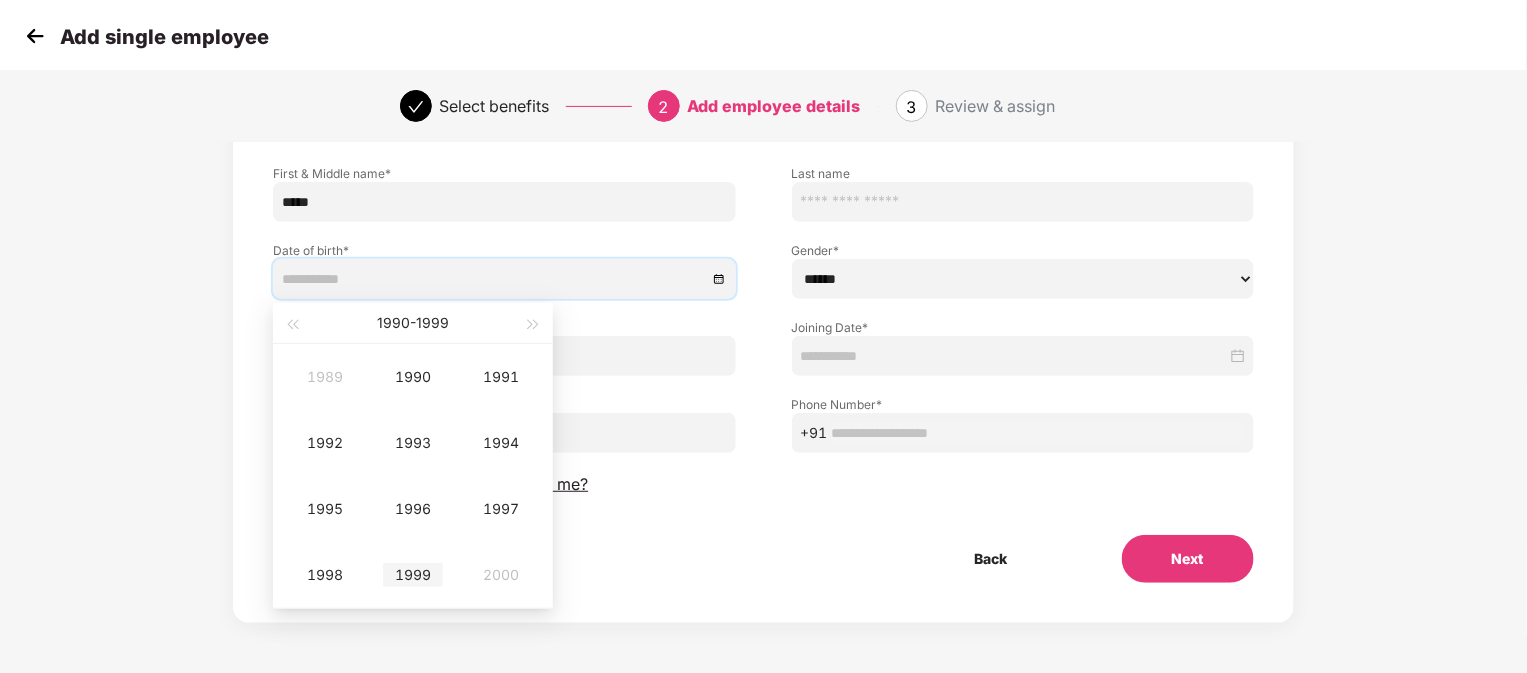 type on "**********" 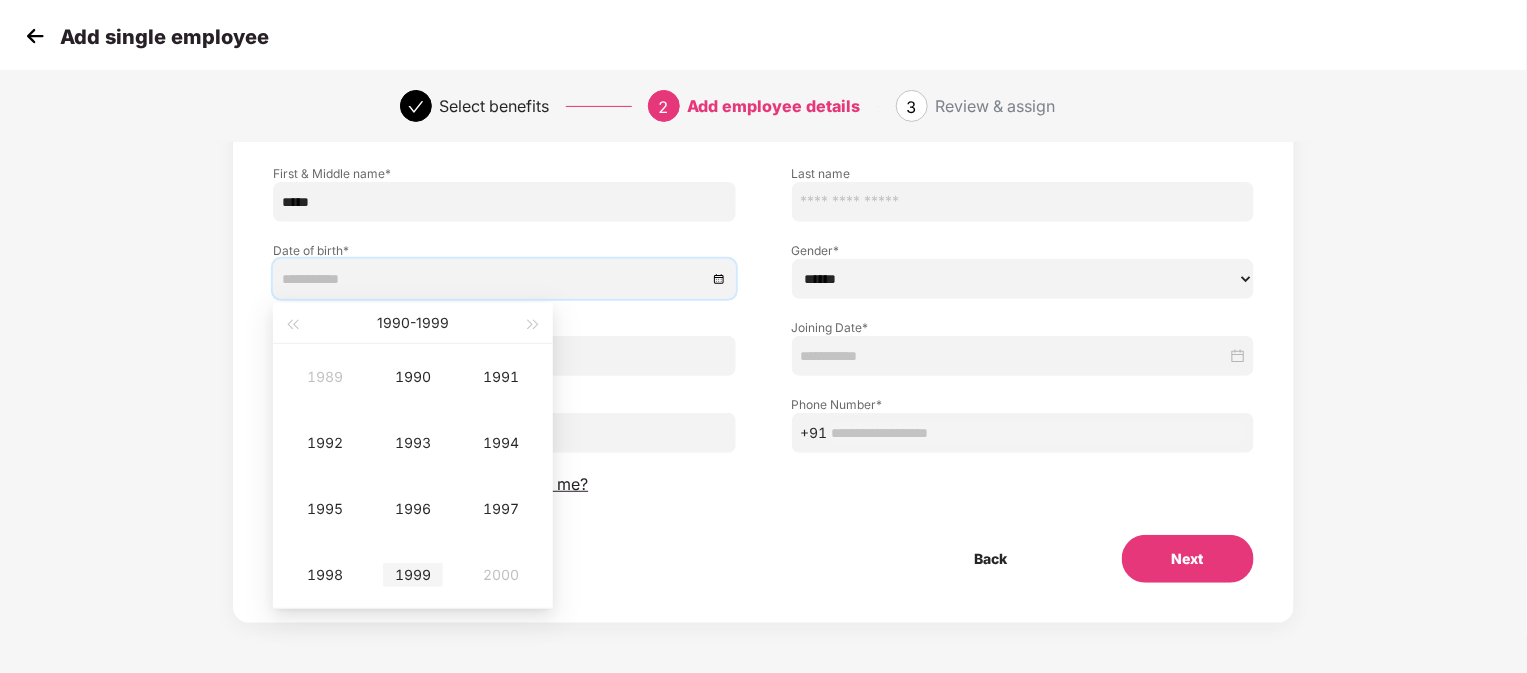 click on "1999" at bounding box center [413, 575] 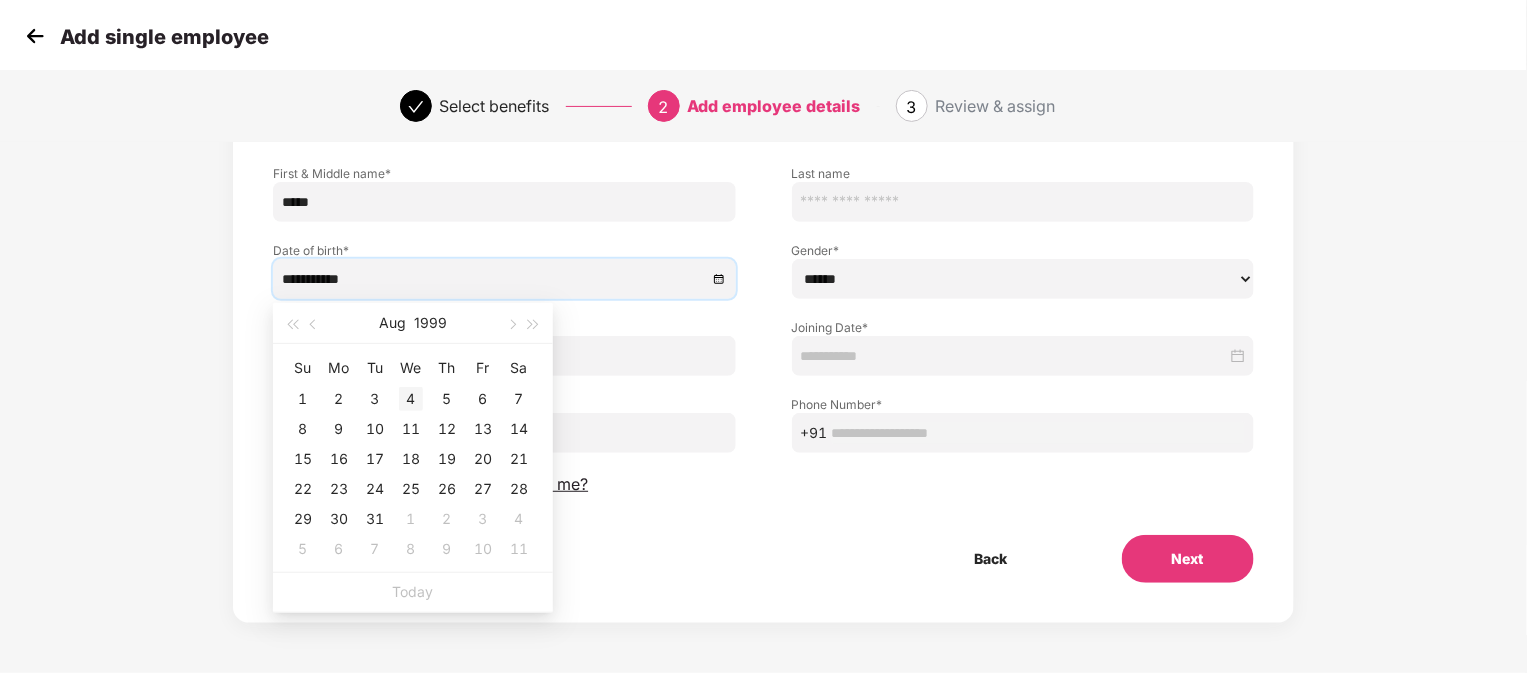 type on "**********" 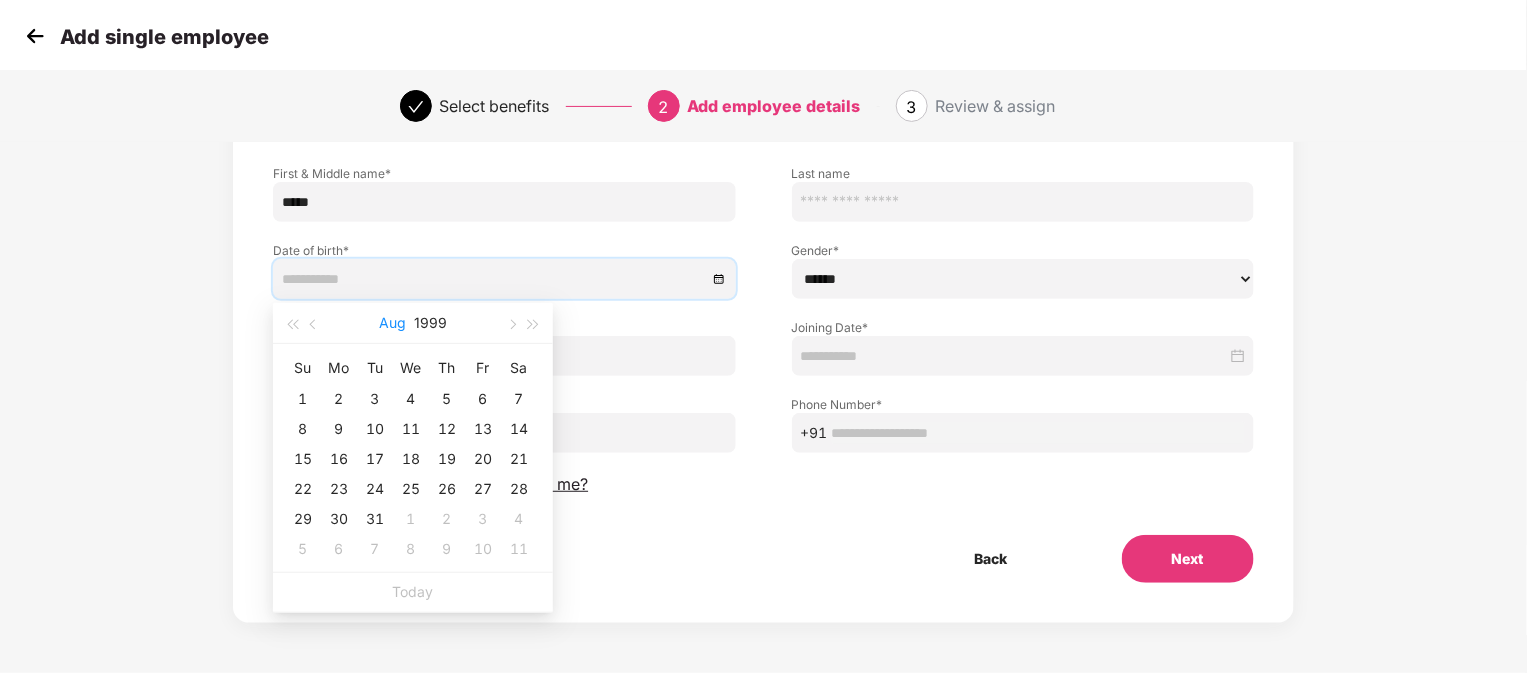 click on "Aug" at bounding box center (392, 323) 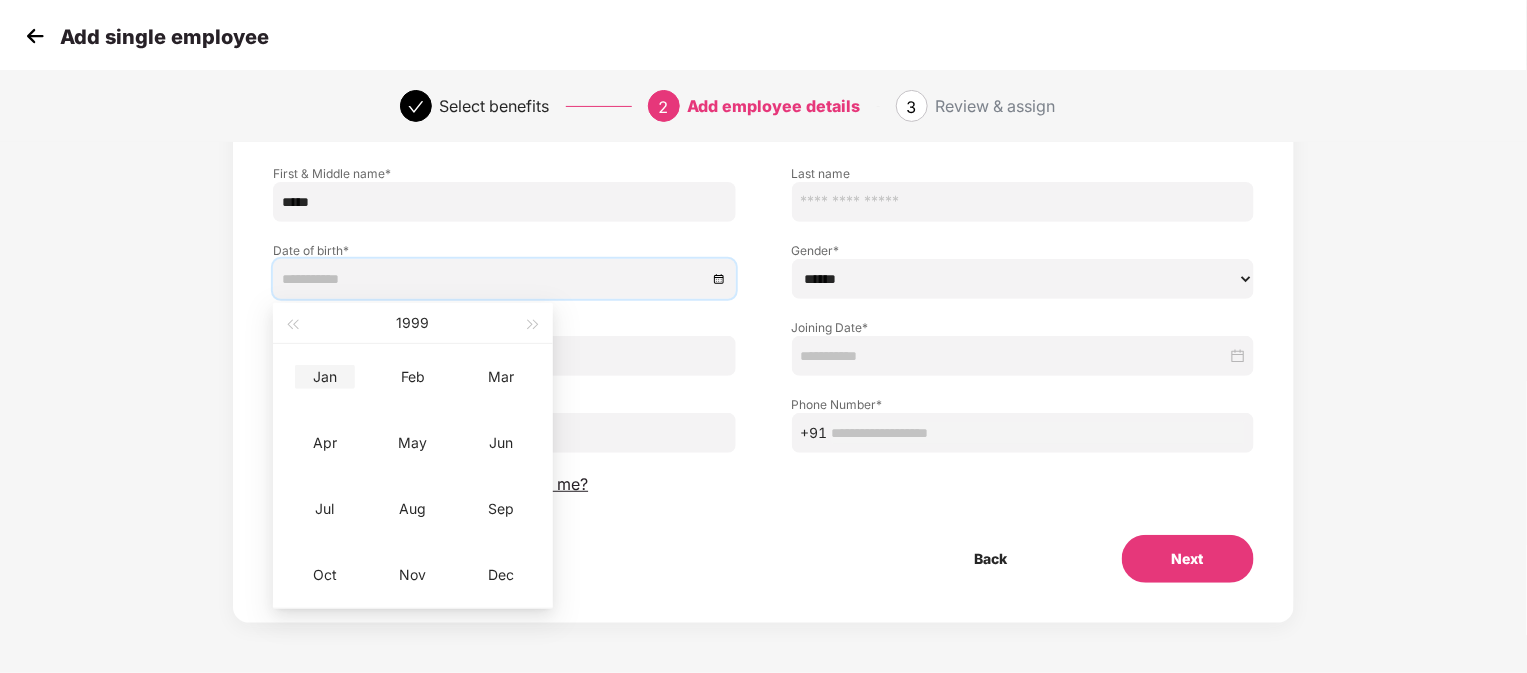 type on "**********" 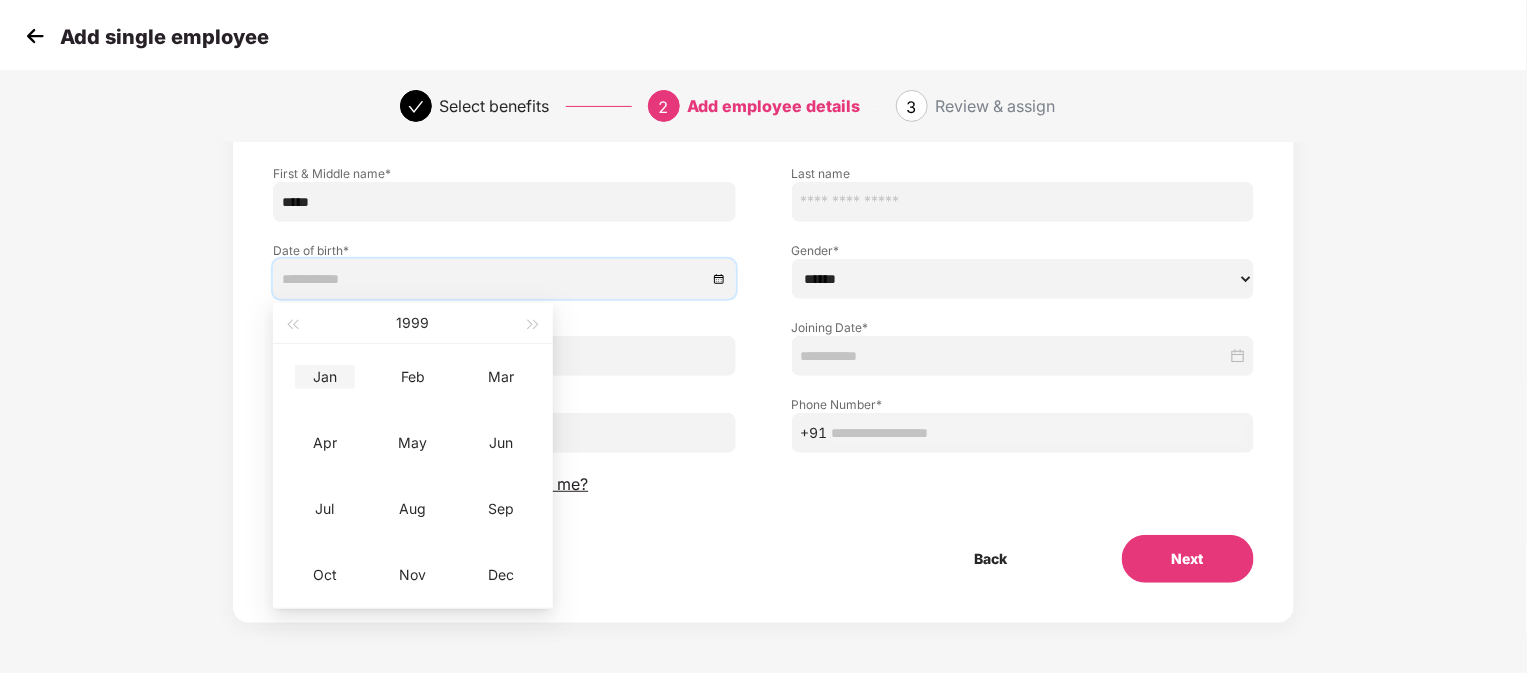 click on "Jan" at bounding box center (325, 377) 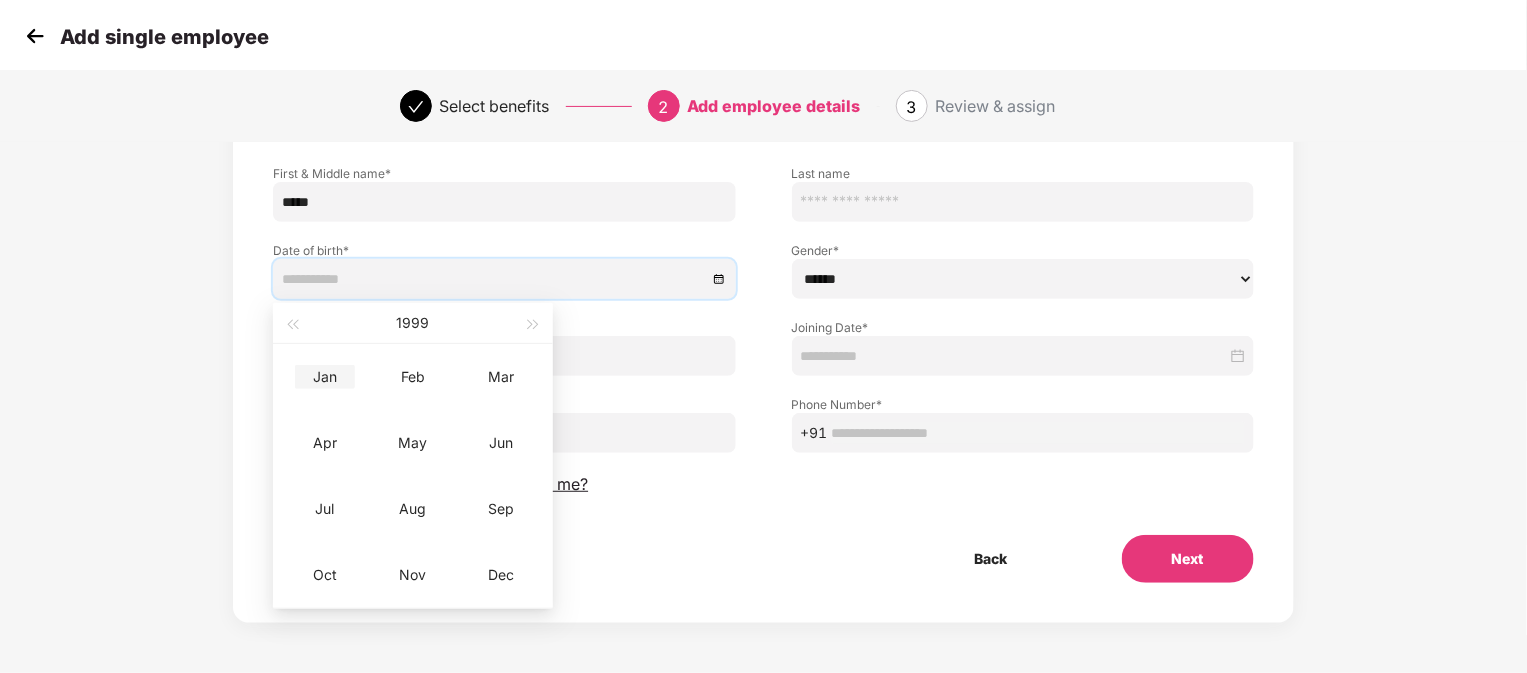 type on "**********" 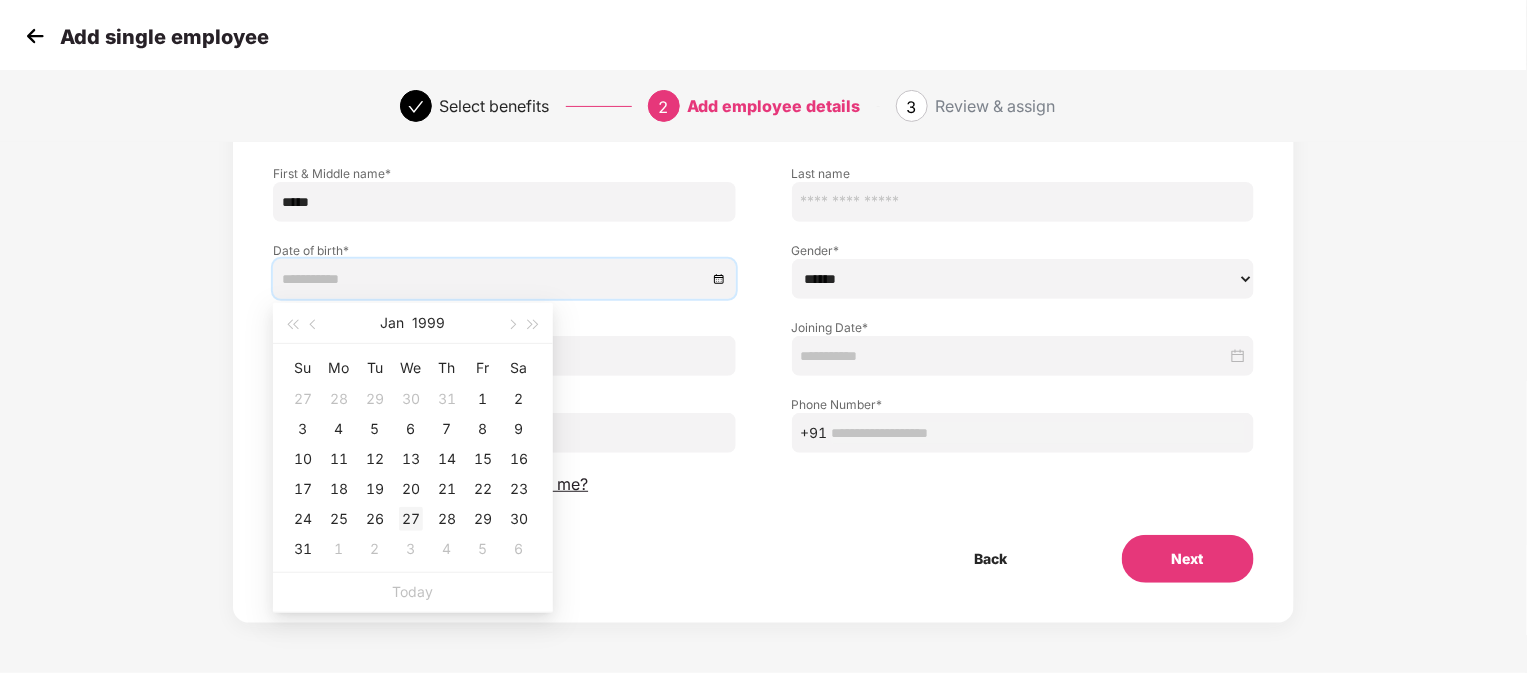 type on "**********" 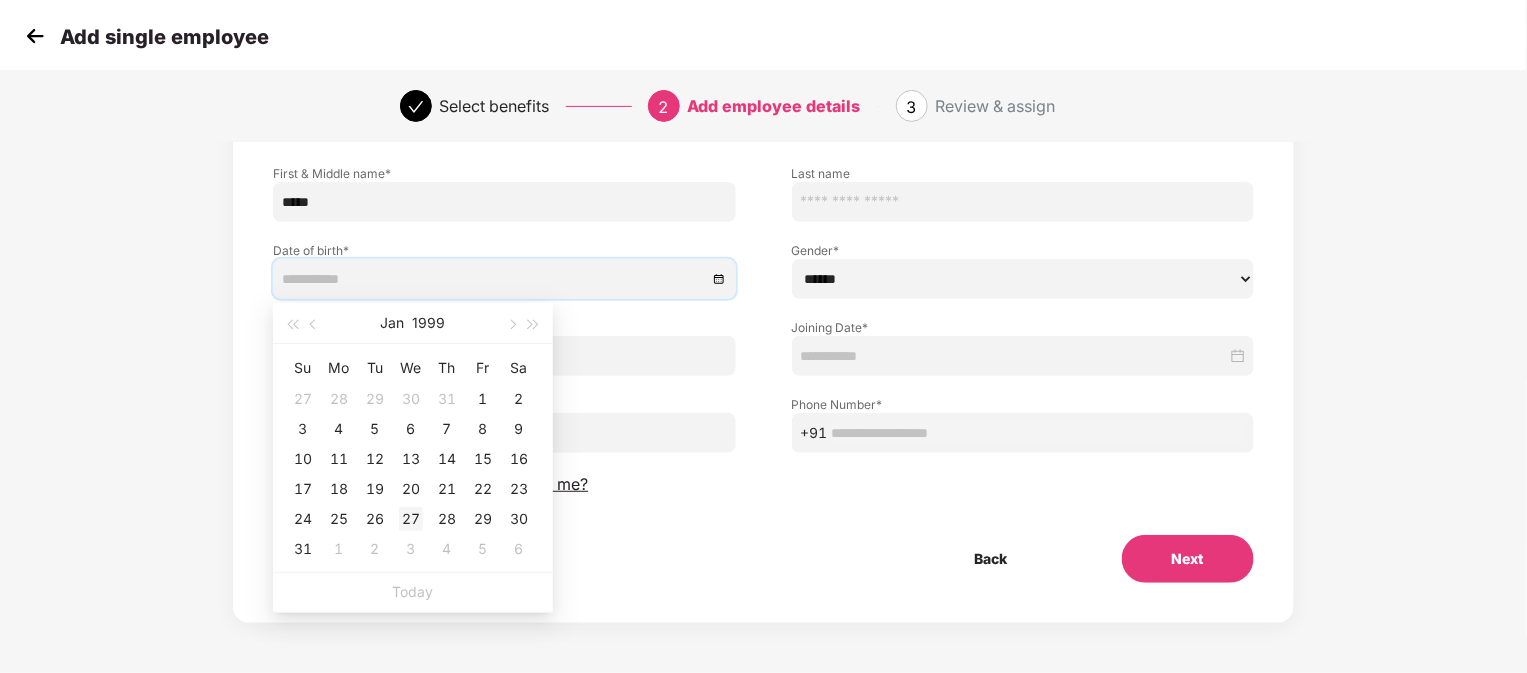 click on "27" at bounding box center [411, 519] 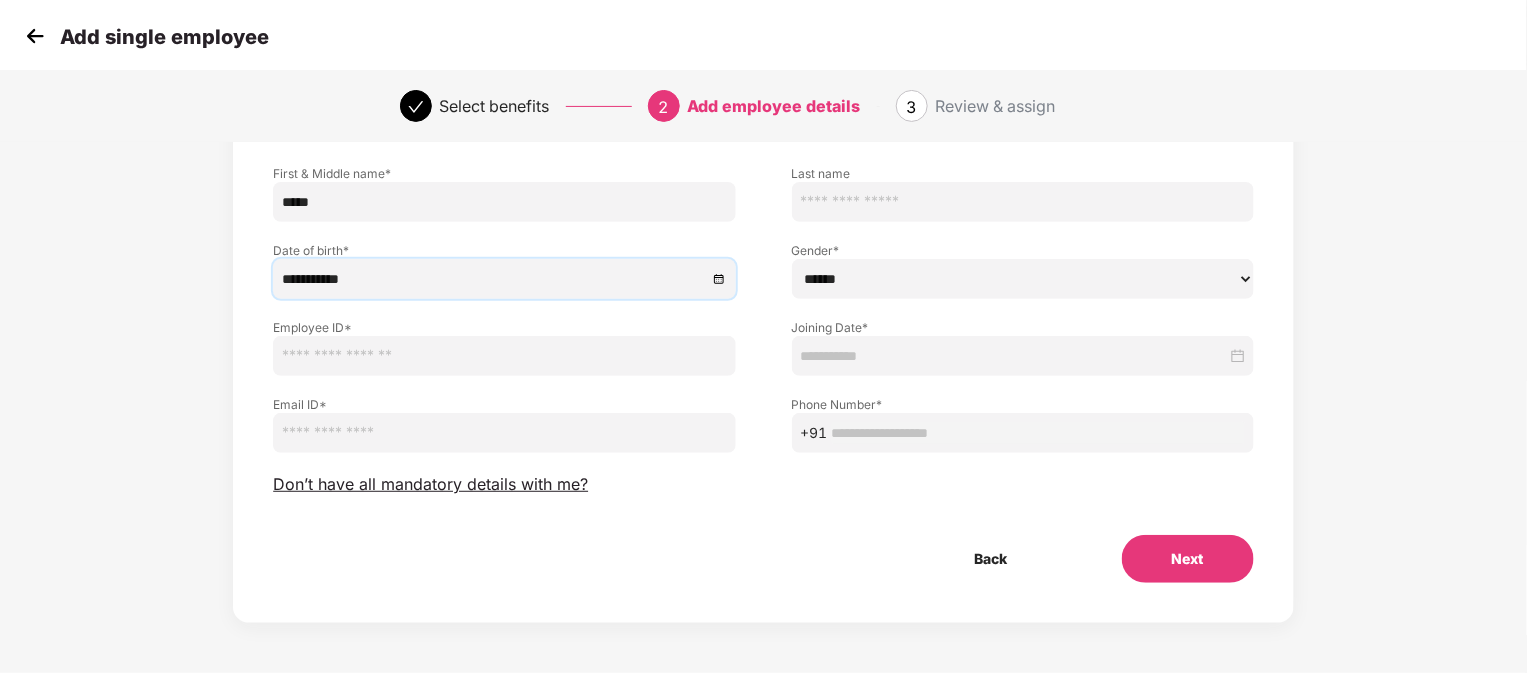 click on "****** **** ******" at bounding box center [1023, 279] 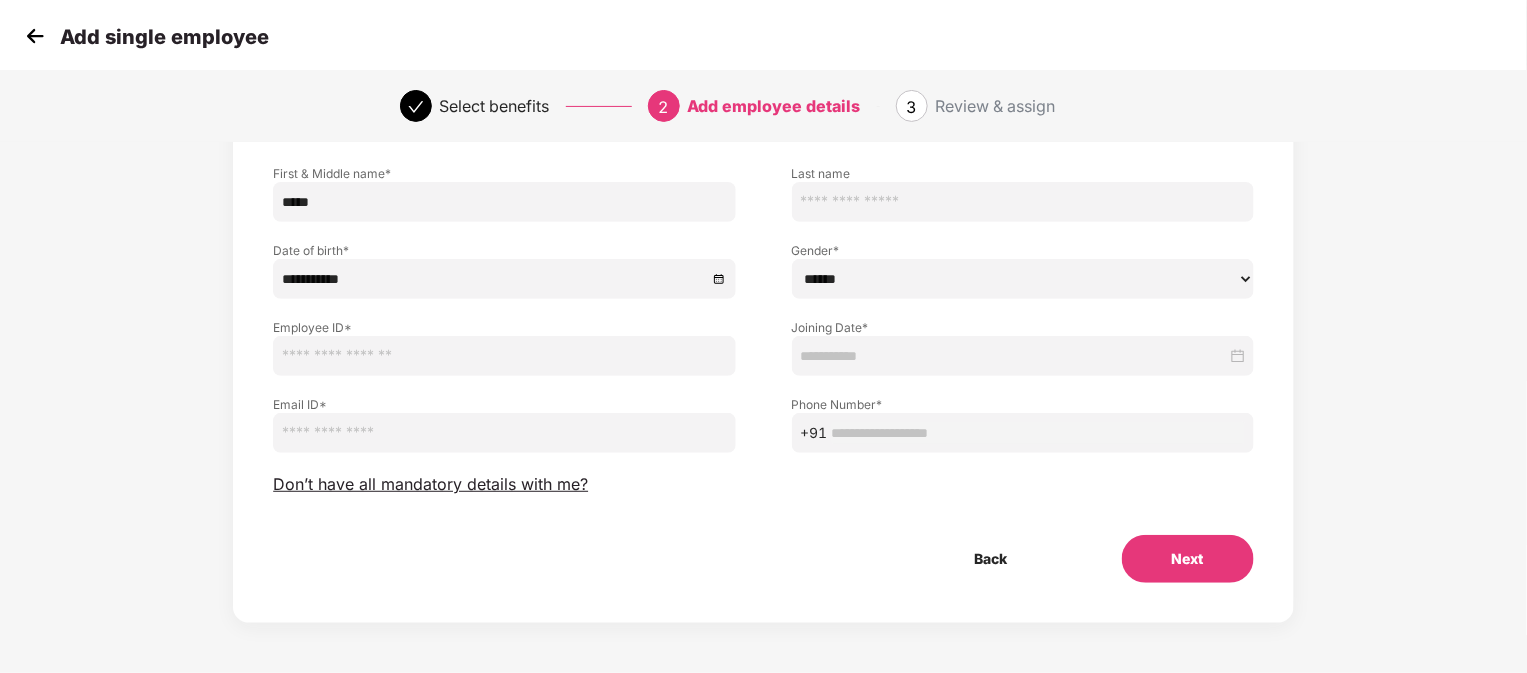click on "****** **** ******" at bounding box center (1023, 279) 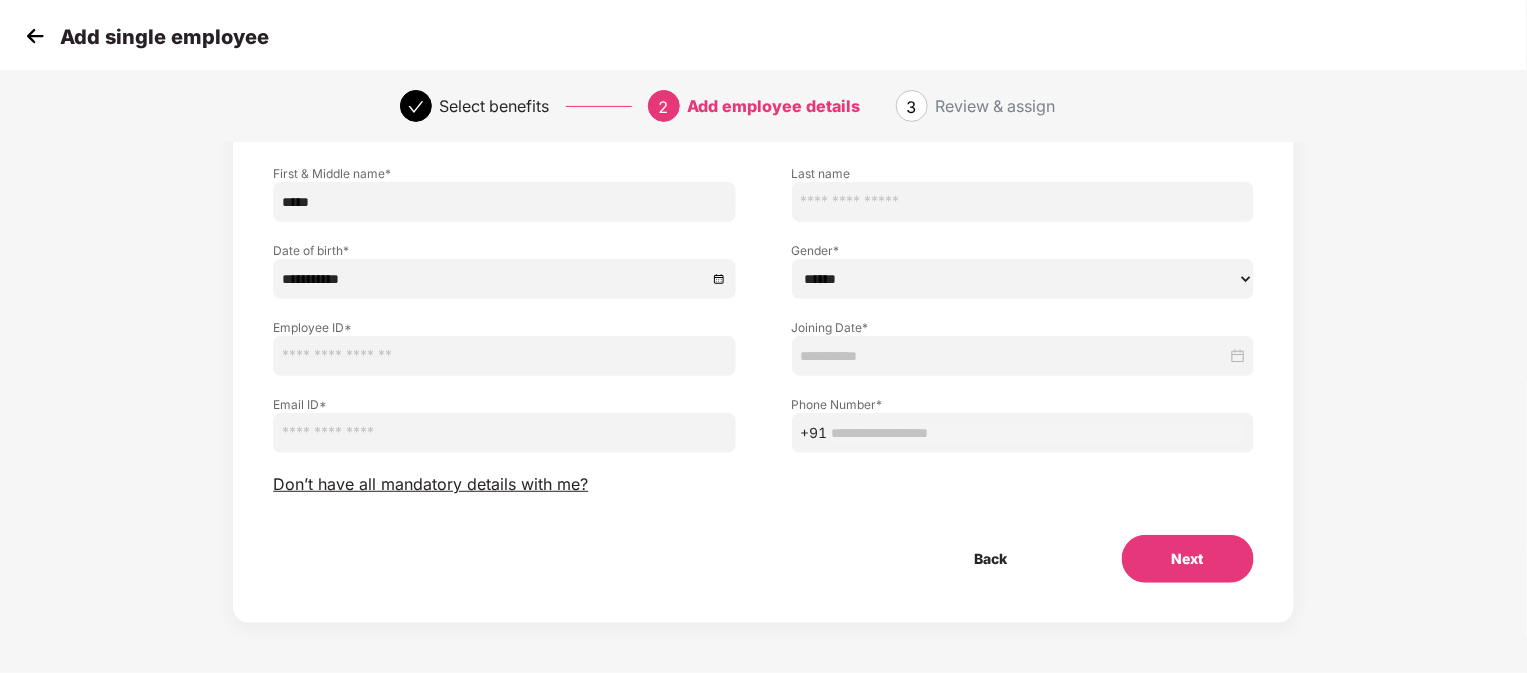 drag, startPoint x: 928, startPoint y: 281, endPoint x: 922, endPoint y: 296, distance: 16.155495 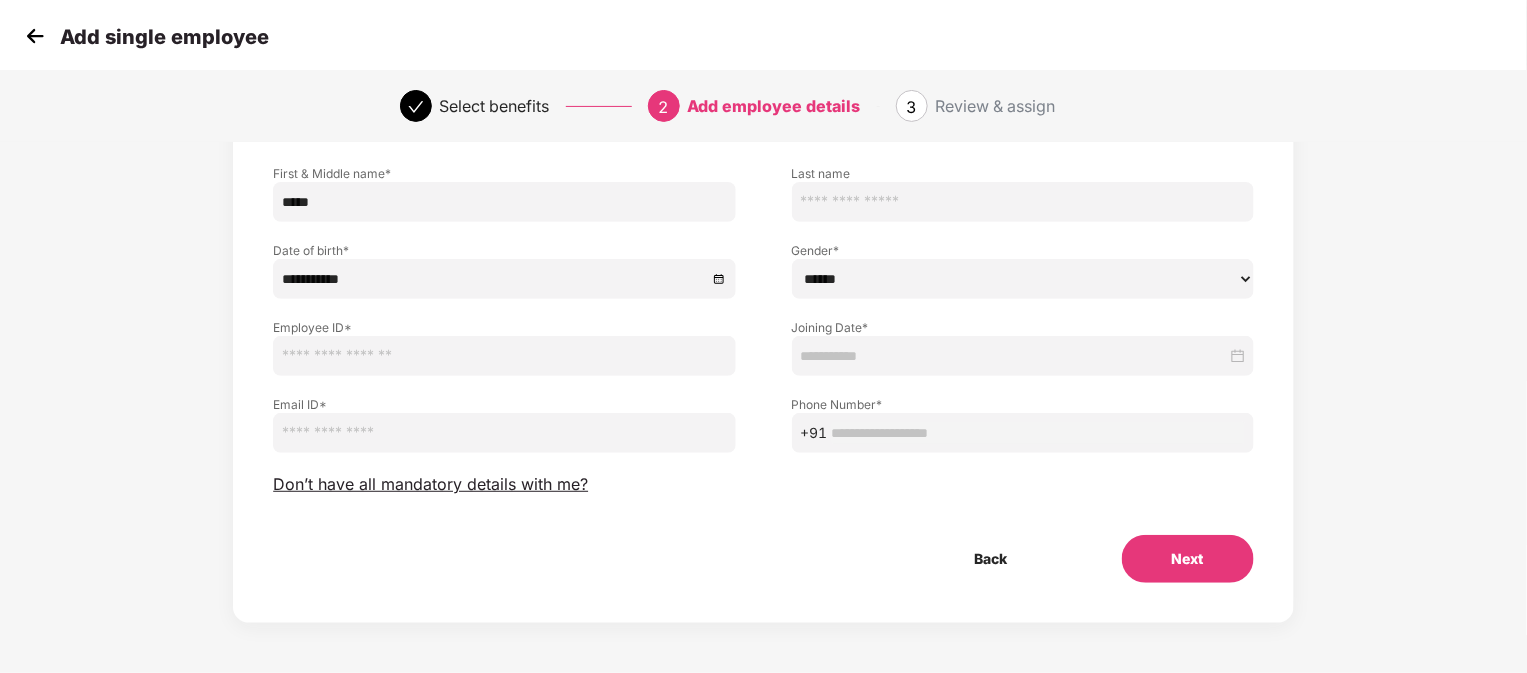 click on "****** **** ******" at bounding box center (1023, 279) 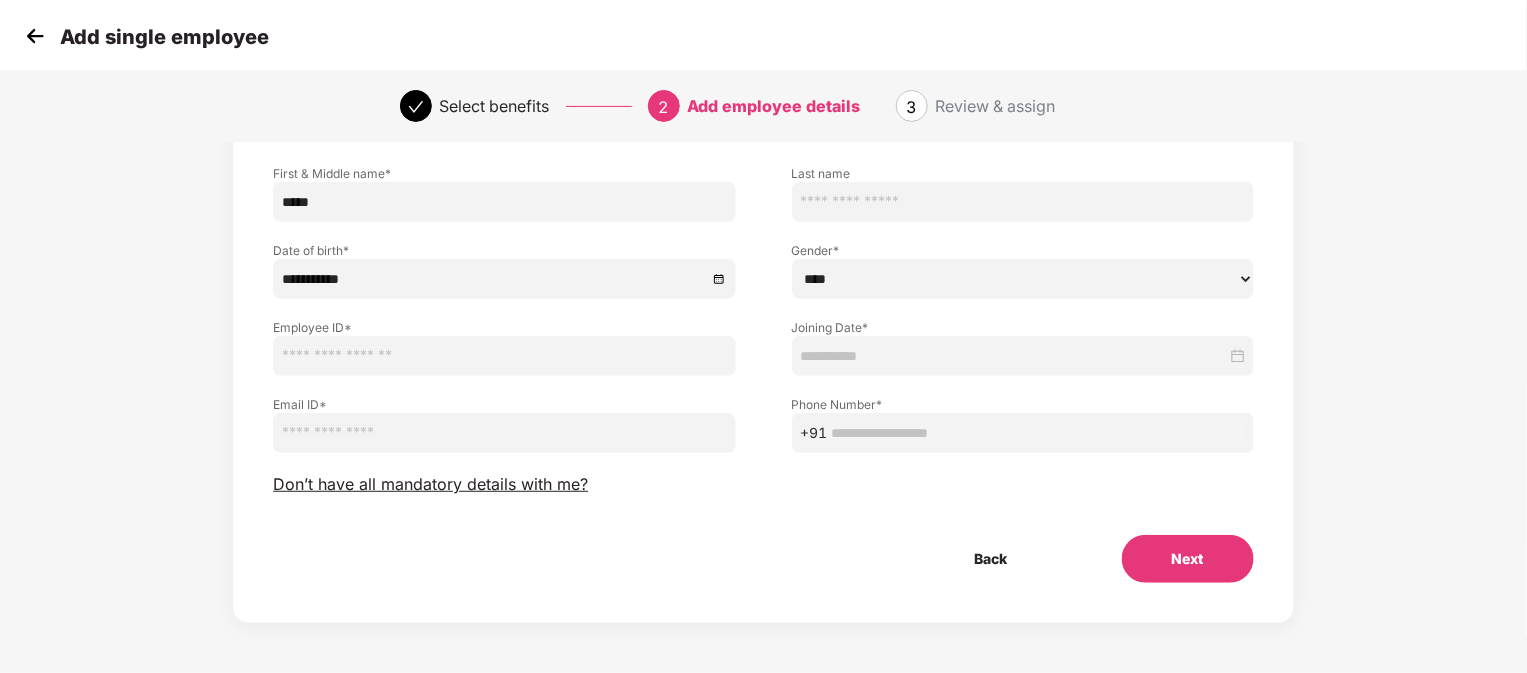 click on "****** **** ******" at bounding box center (1023, 279) 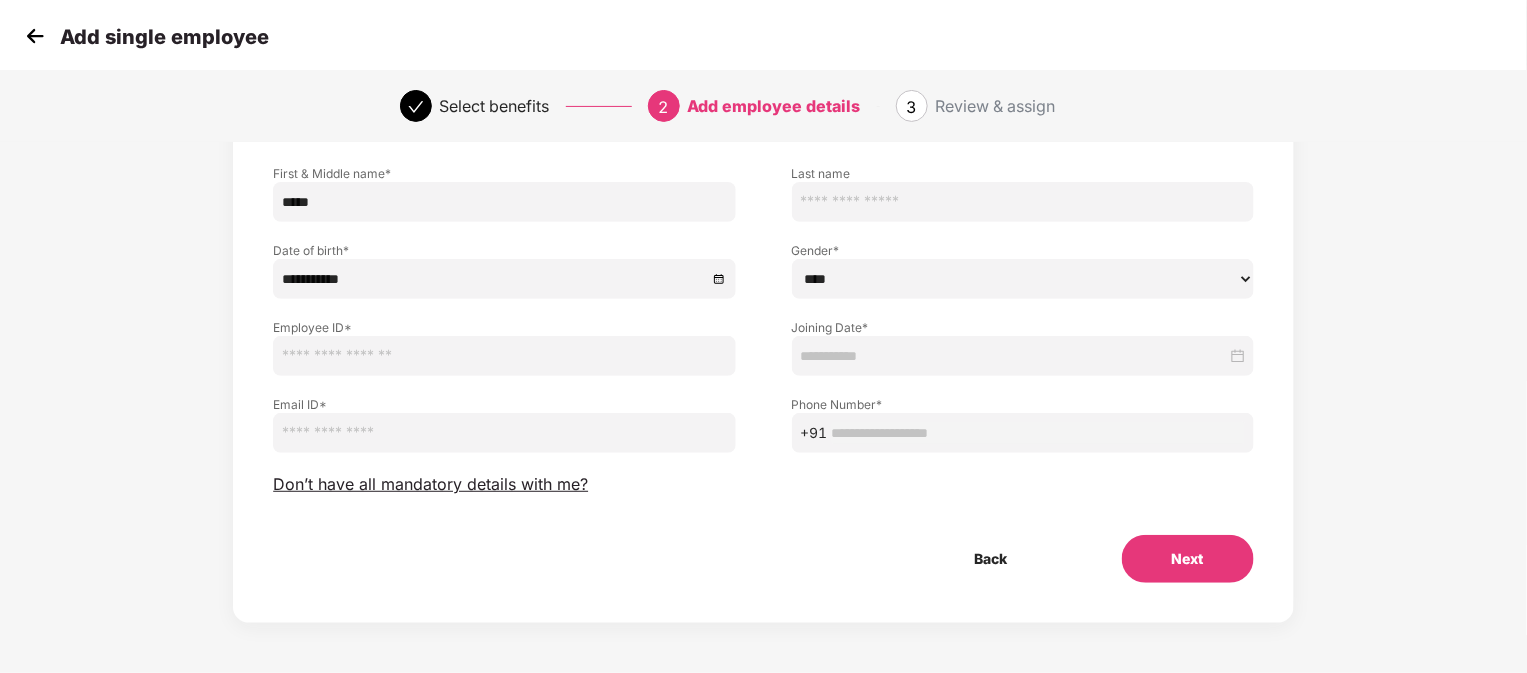click at bounding box center [504, 356] 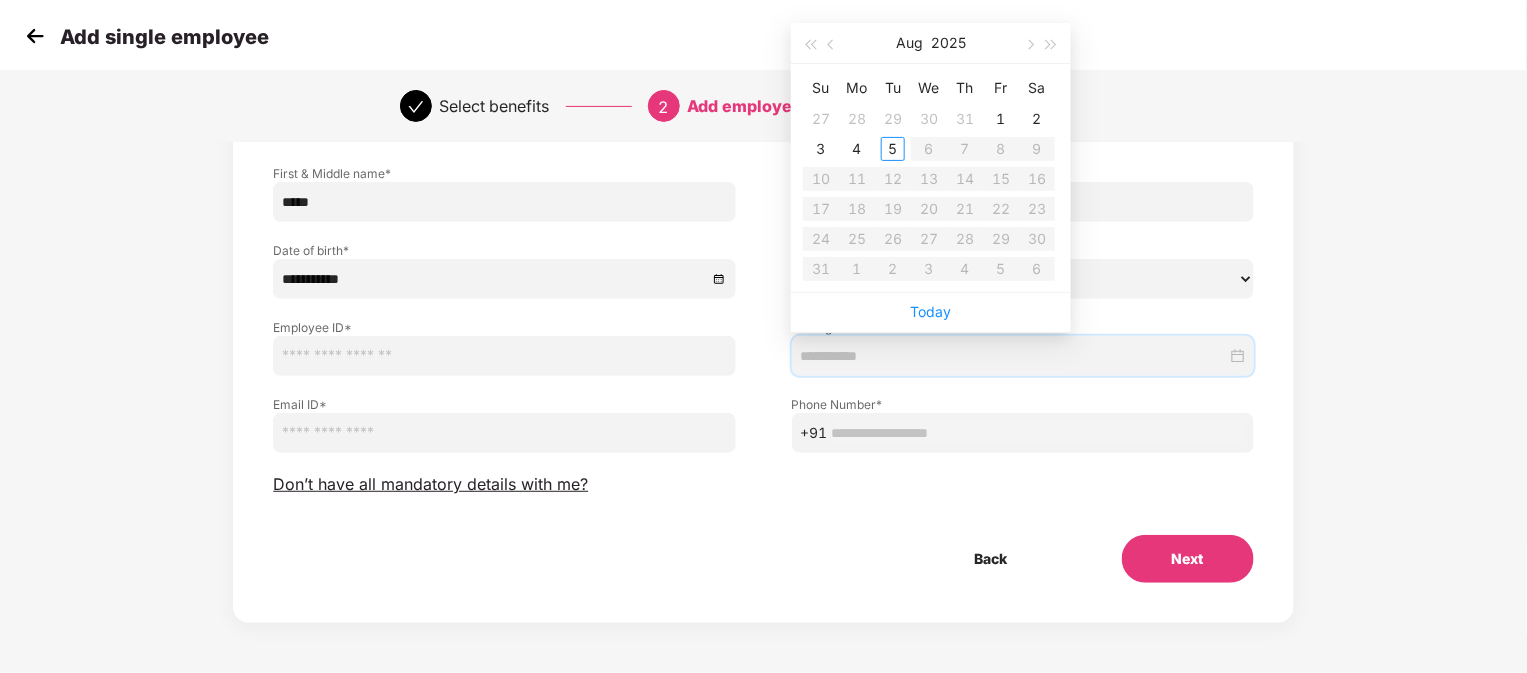 type on "**********" 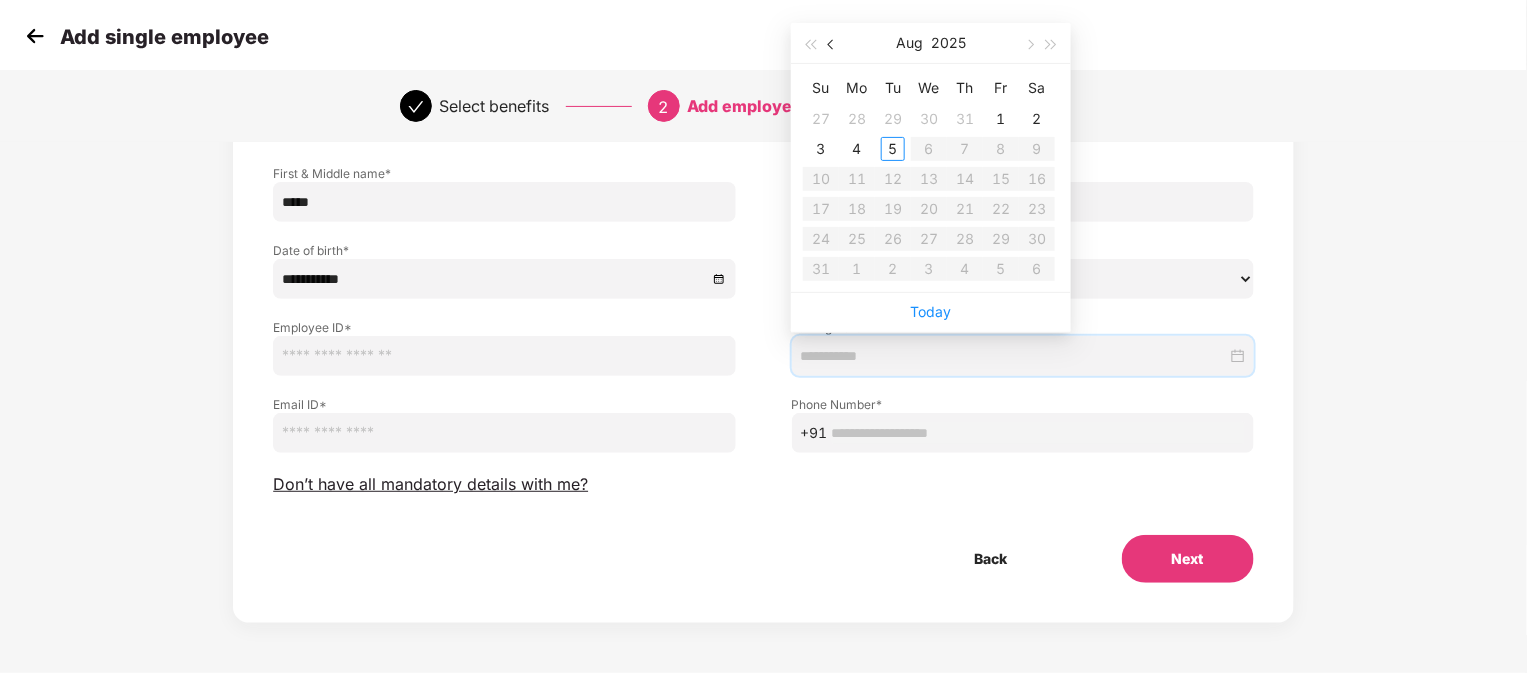 click at bounding box center [832, 43] 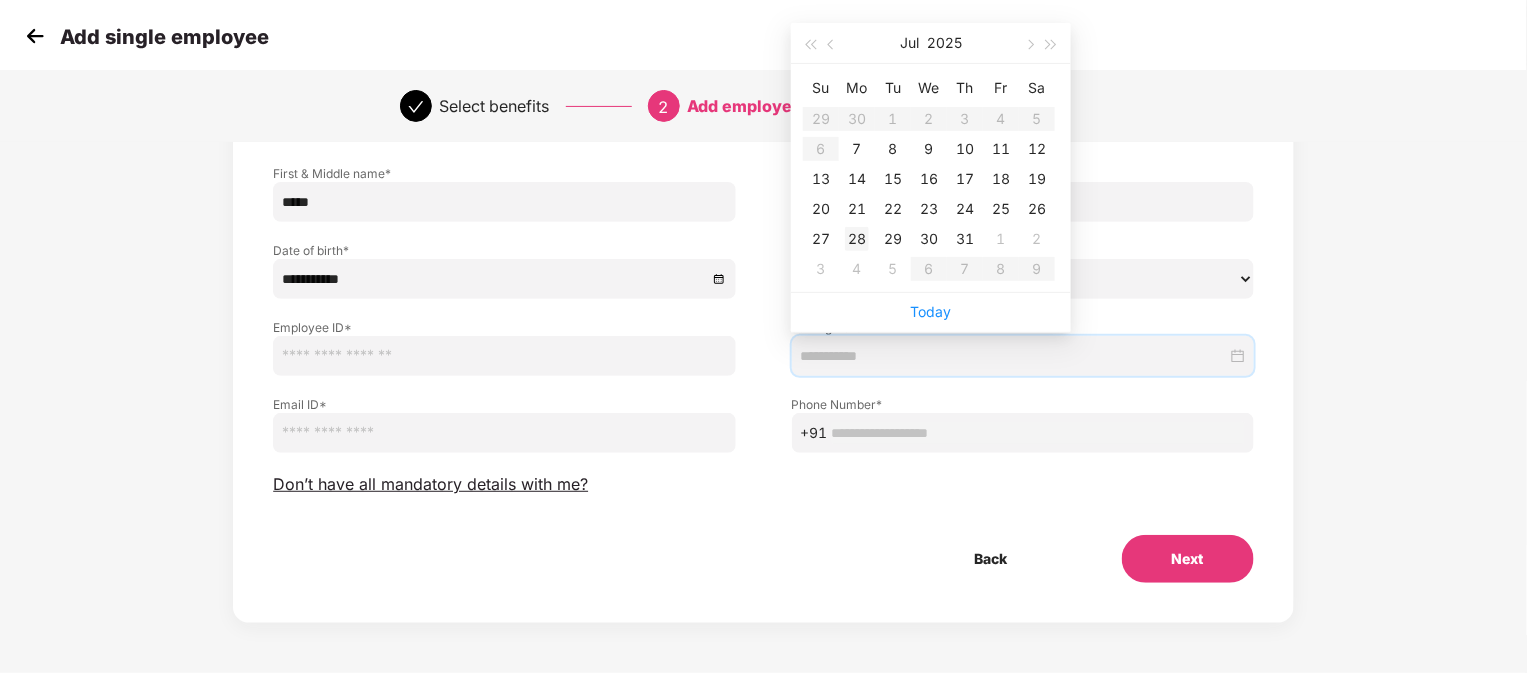 click on "28" at bounding box center [857, 239] 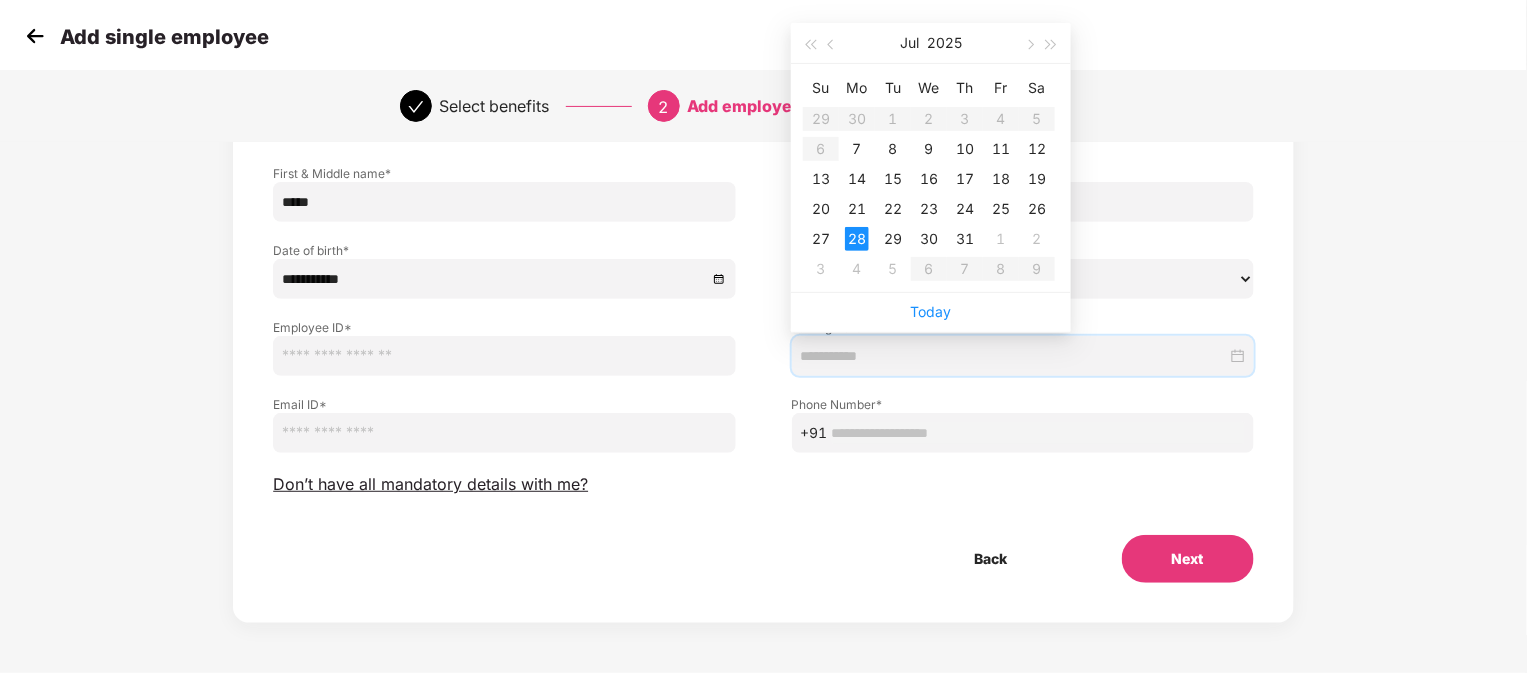 type on "**********" 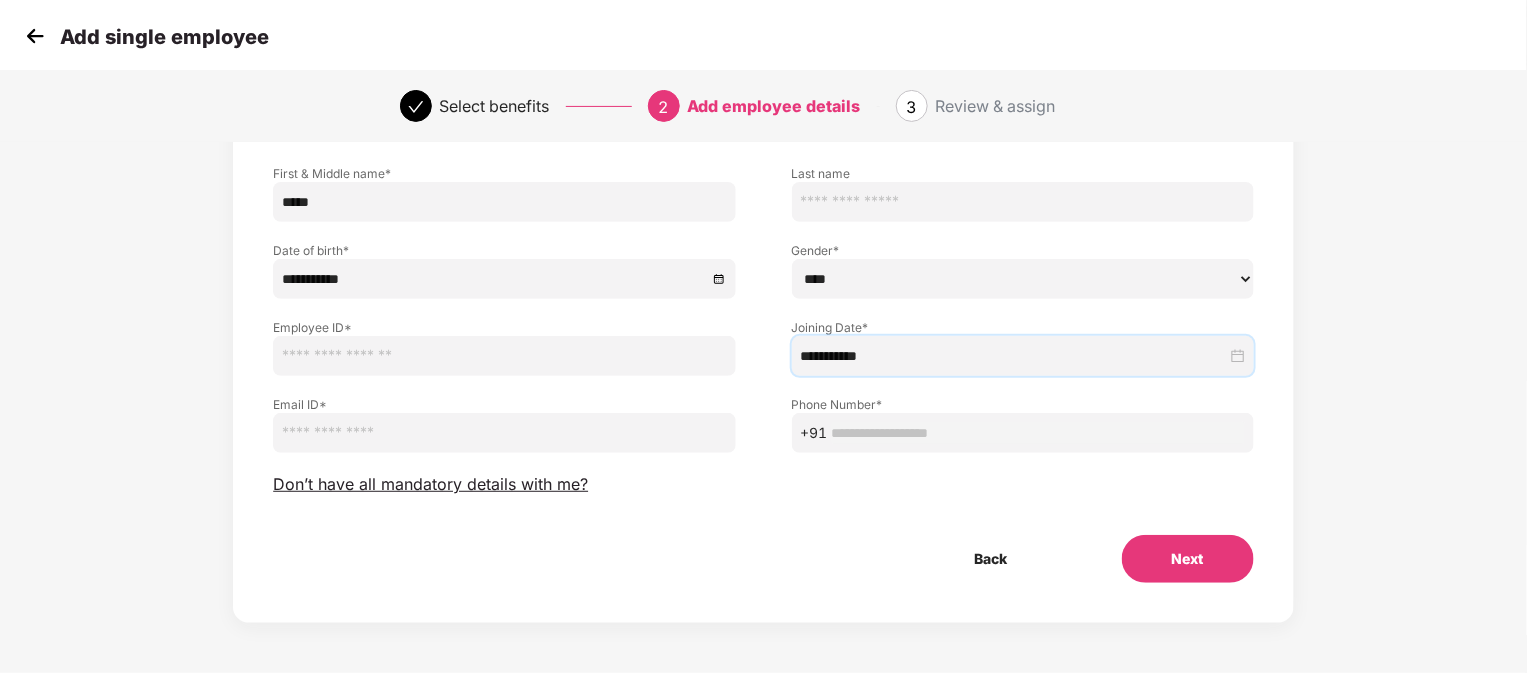 click at bounding box center (504, 433) 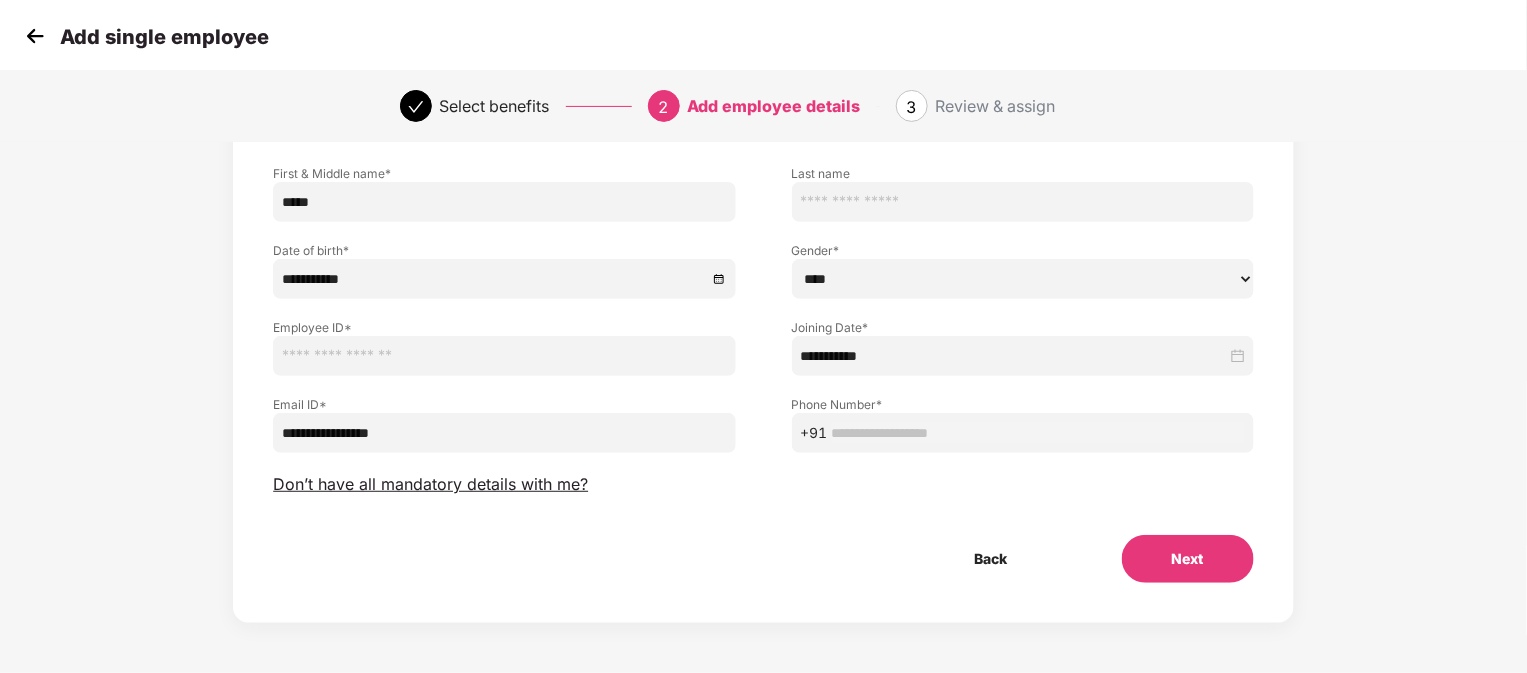 type on "**********" 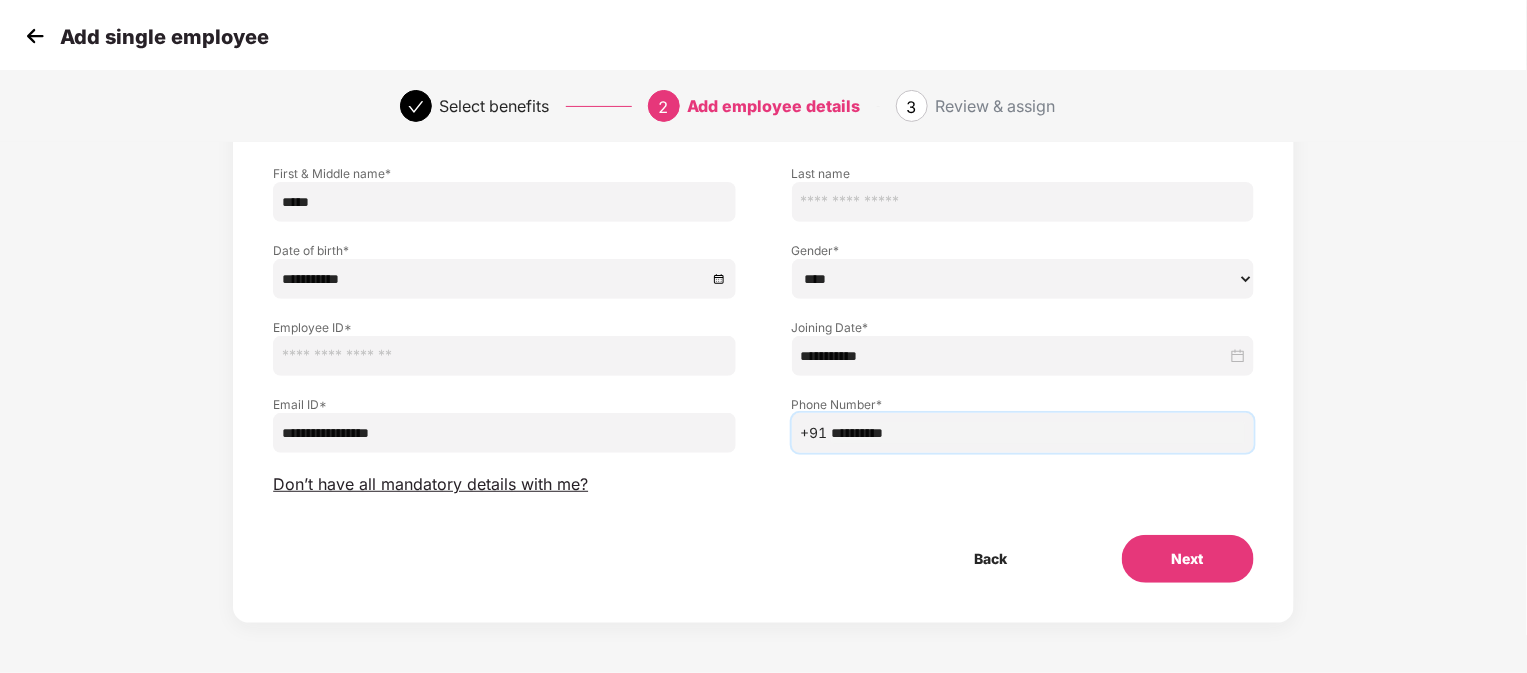 type on "**********" 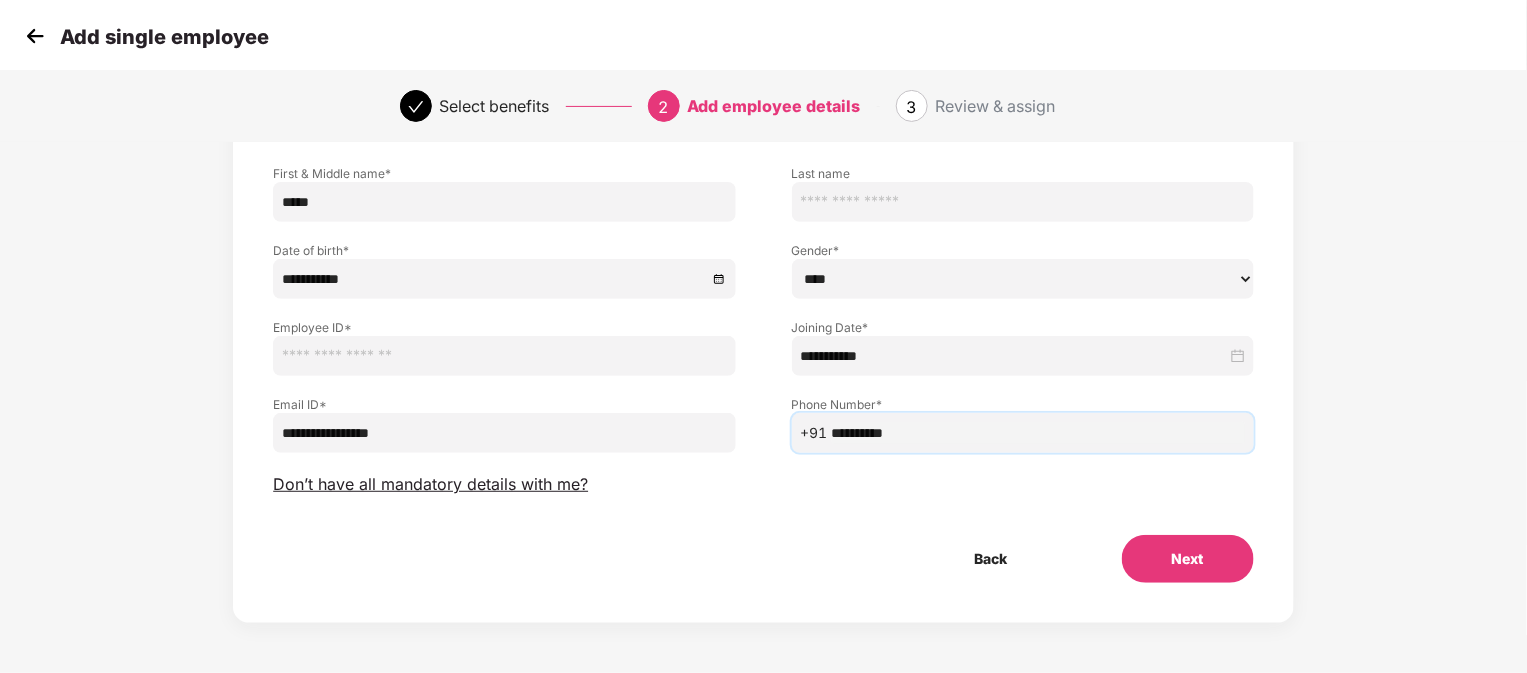 type 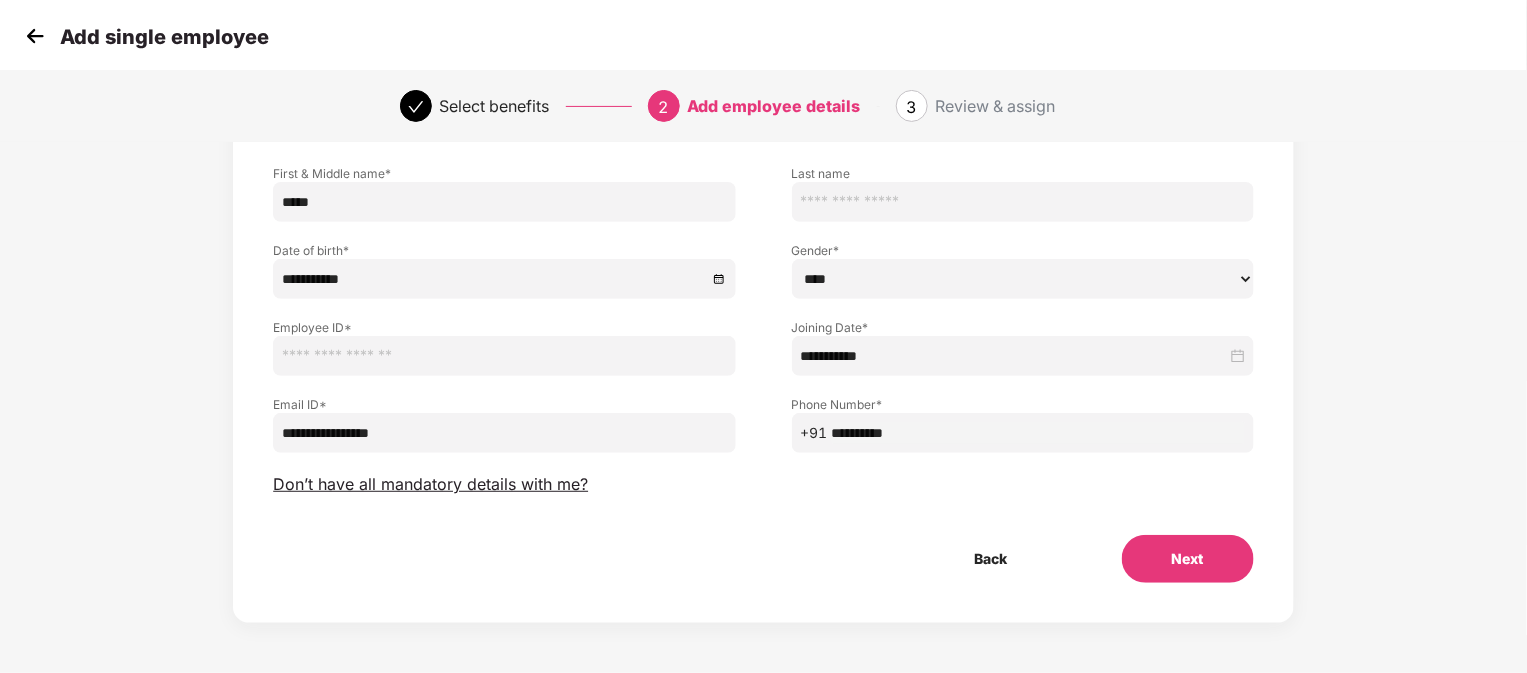 click on "**********" at bounding box center (763, 332) 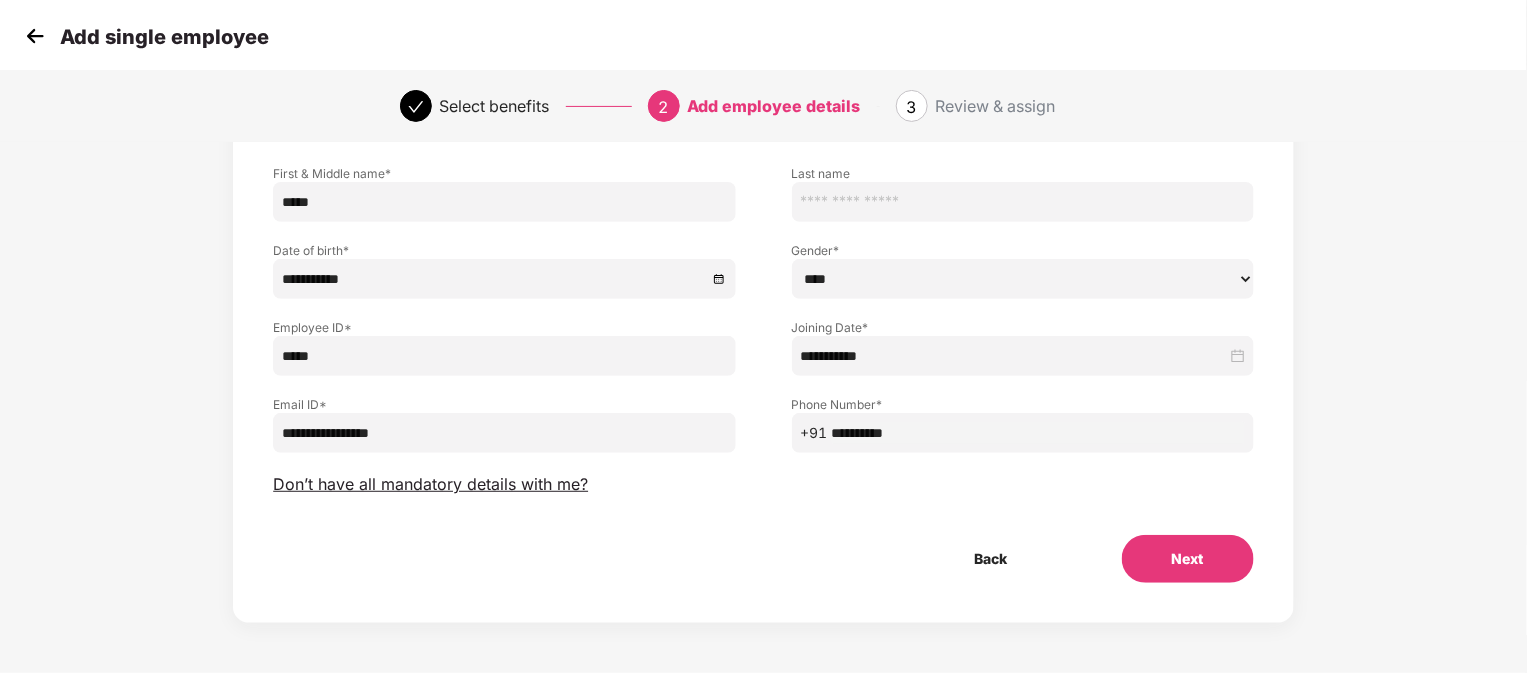 type on "*****" 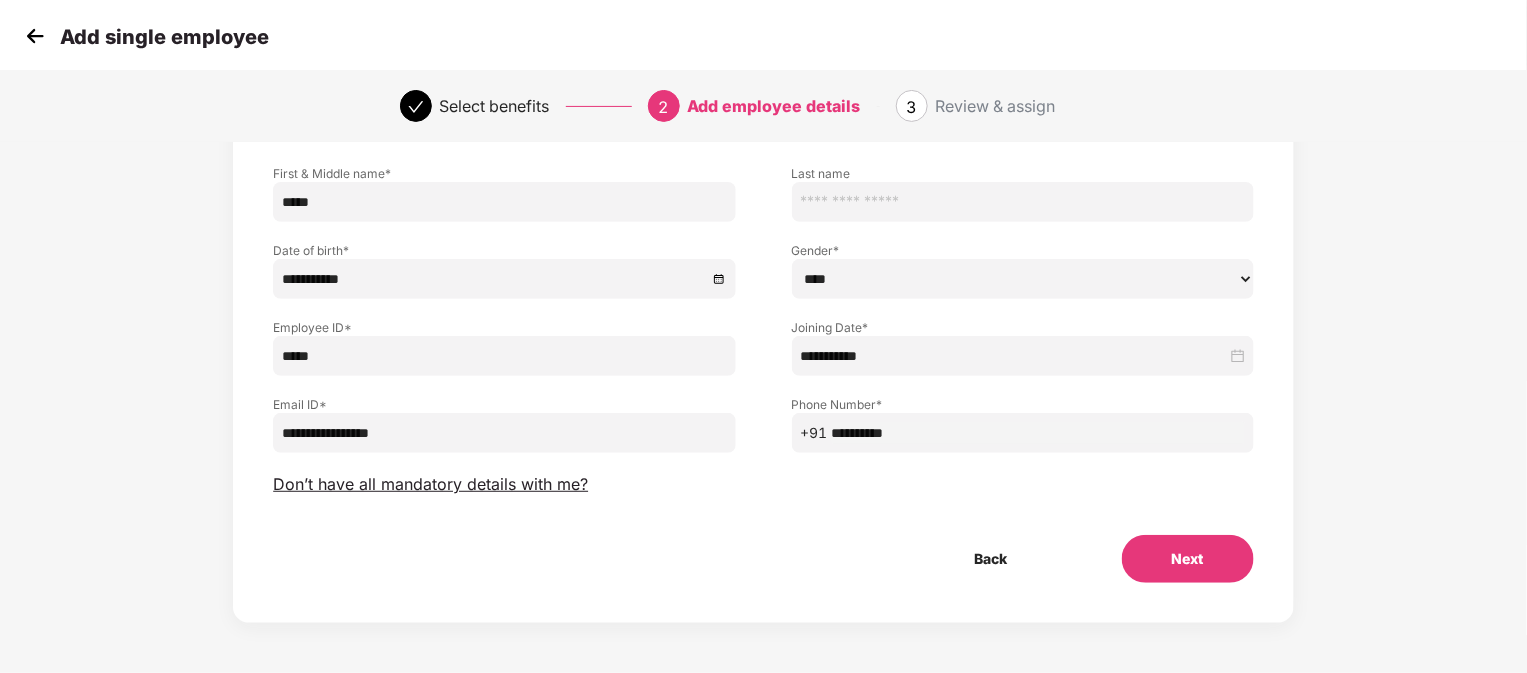 click on "**********" at bounding box center (763, 332) 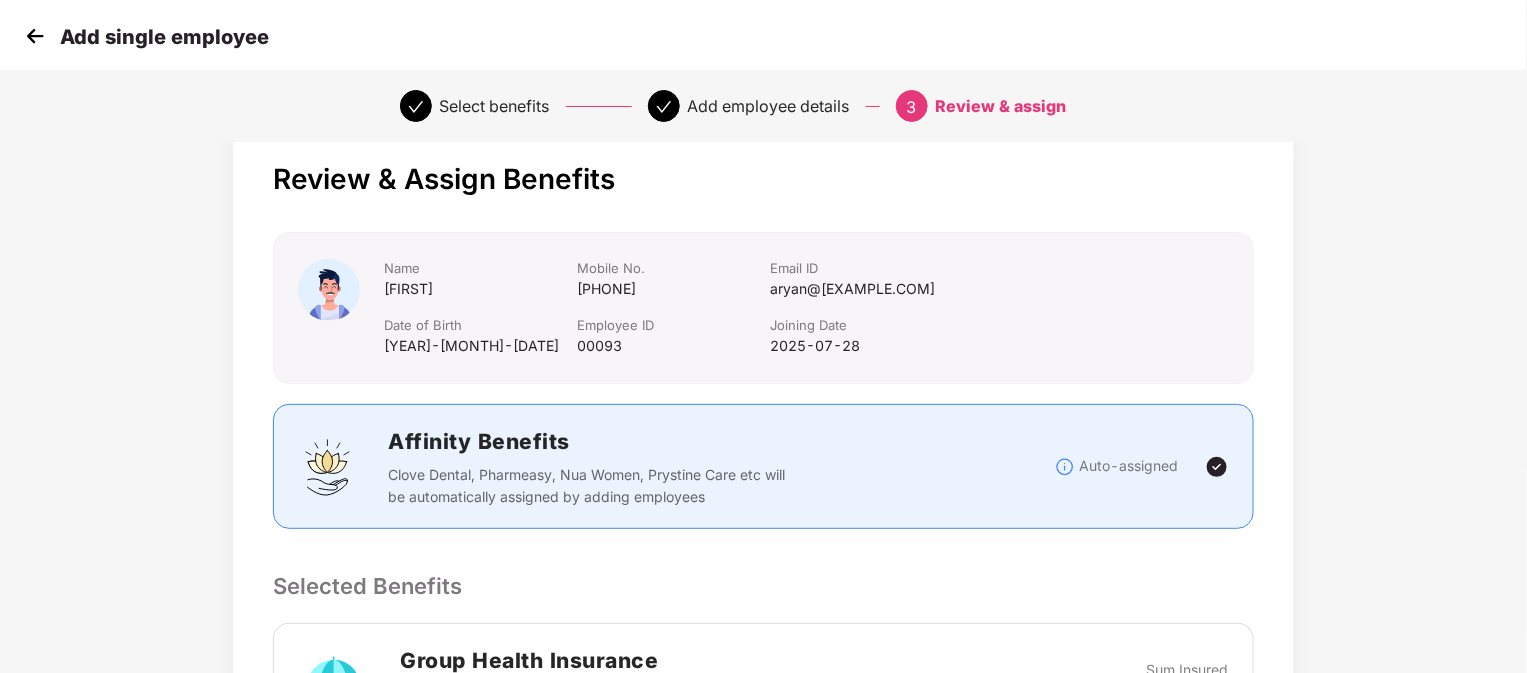 scroll, scrollTop: 478, scrollLeft: 0, axis: vertical 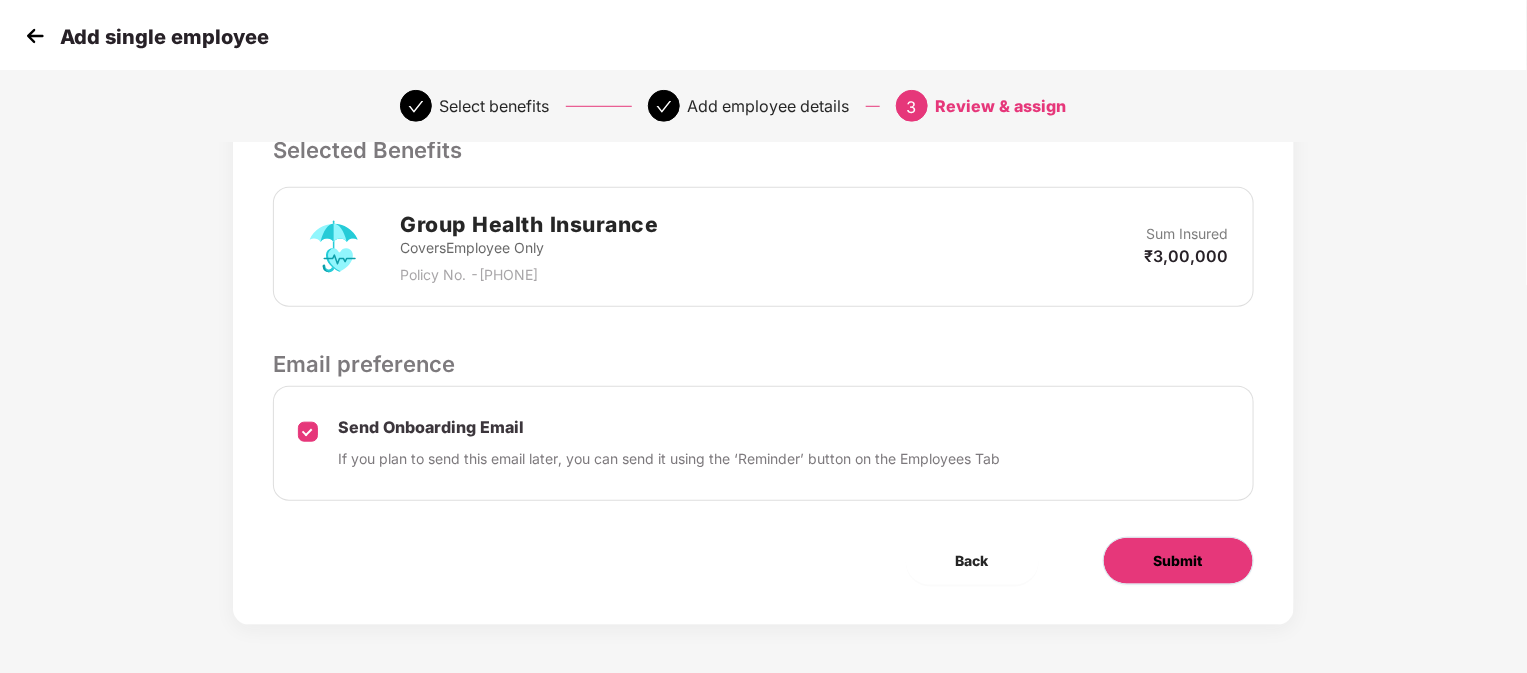click on "Submit" at bounding box center (1178, 561) 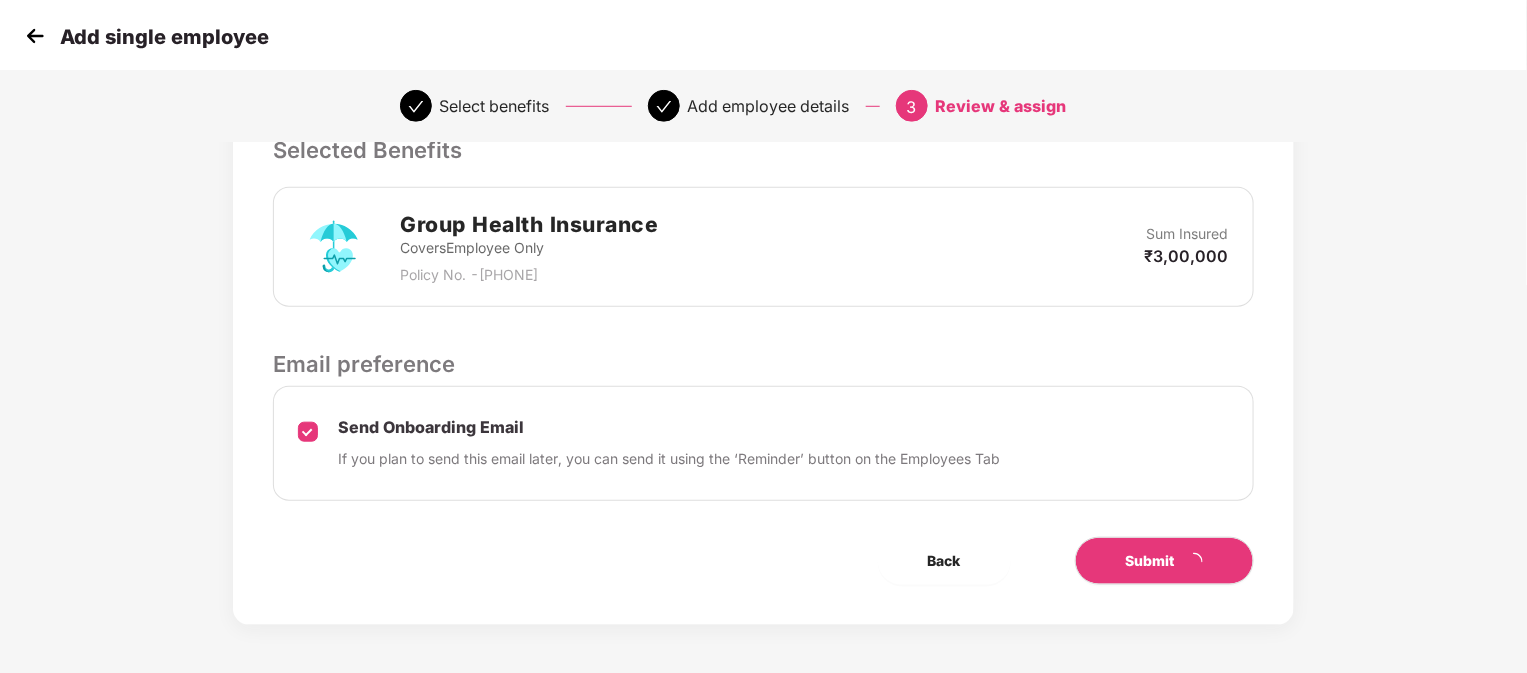 scroll, scrollTop: 0, scrollLeft: 0, axis: both 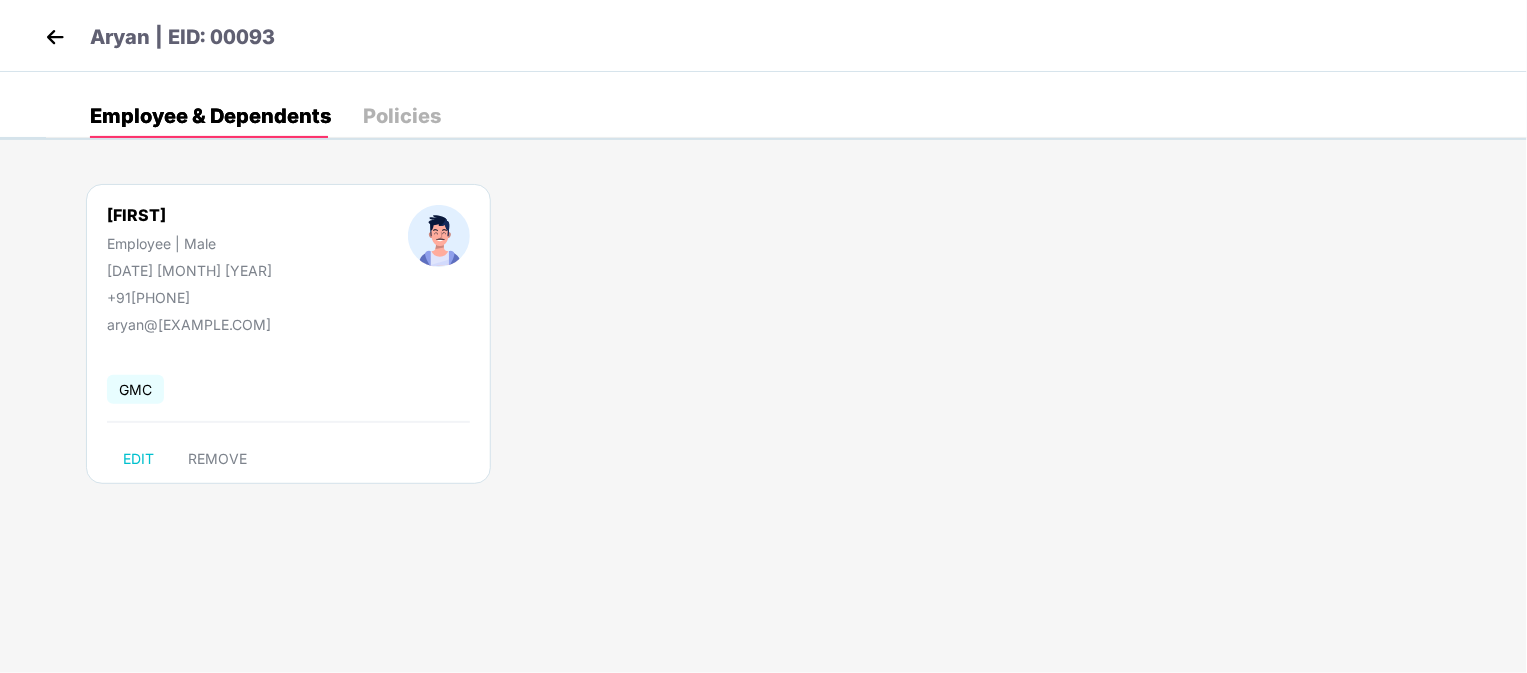 click at bounding box center [55, 37] 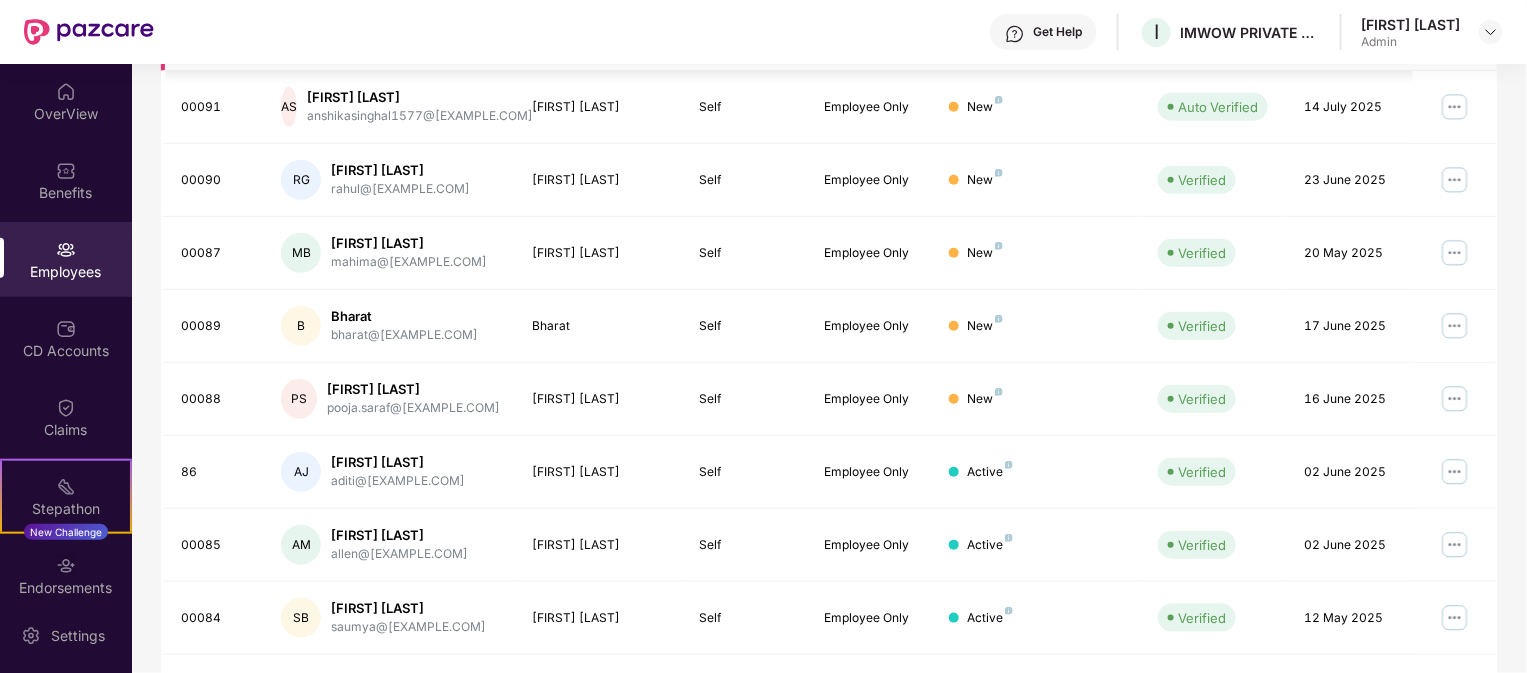 scroll, scrollTop: 553, scrollLeft: 0, axis: vertical 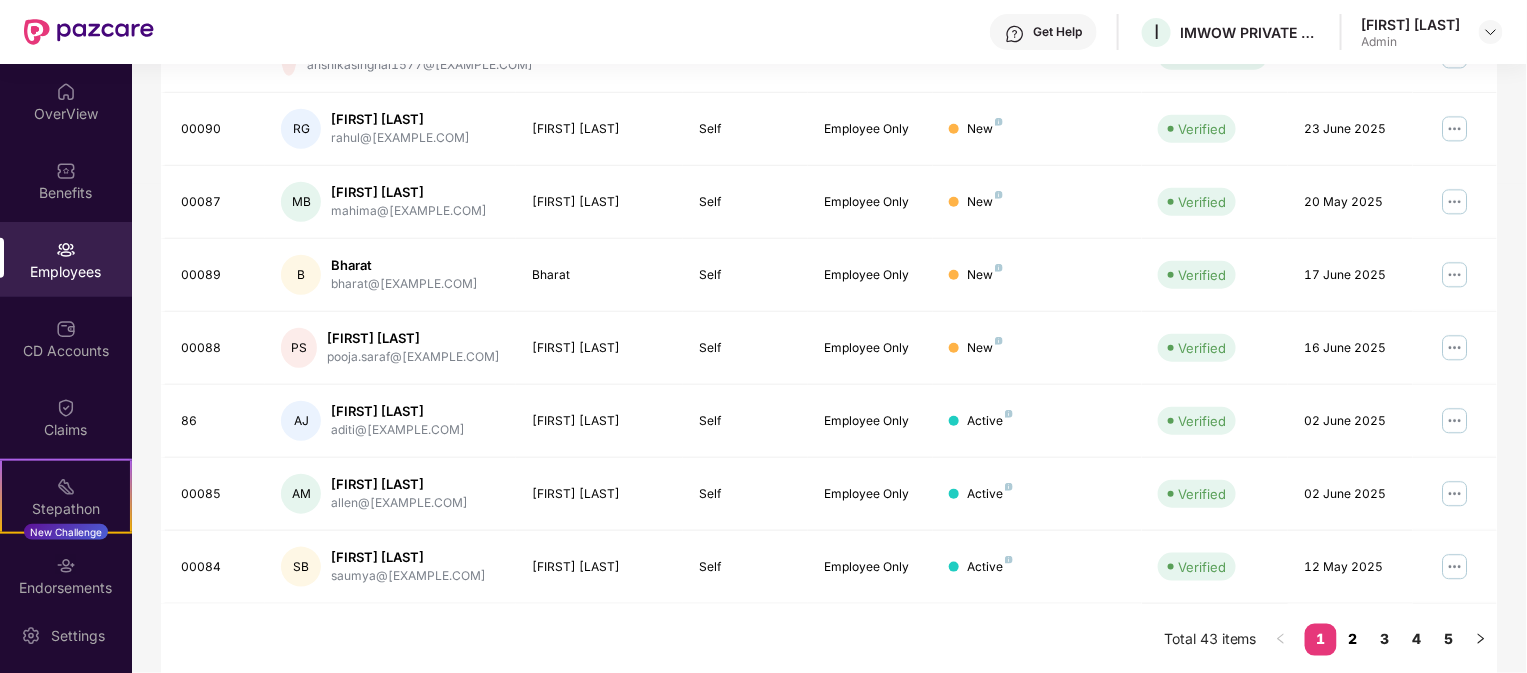 click on "2" at bounding box center [1353, 639] 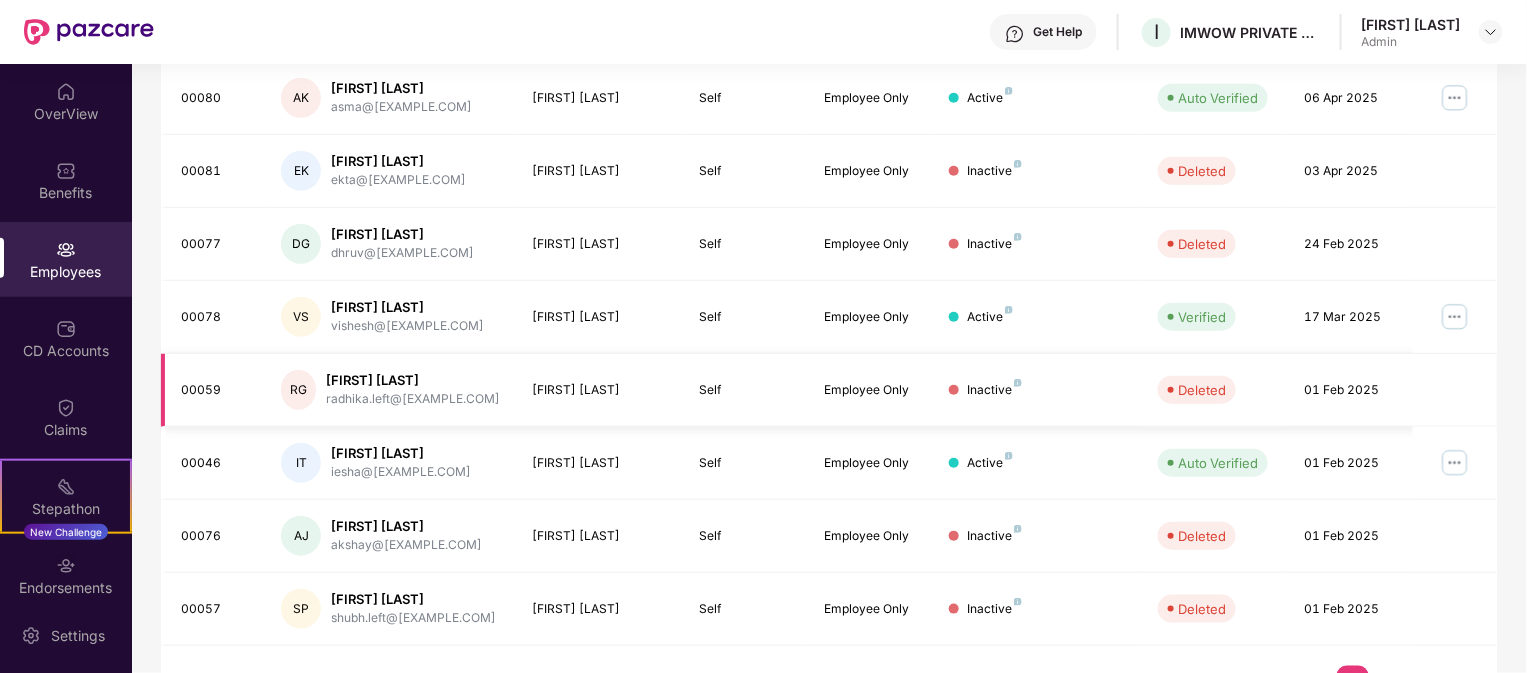 scroll, scrollTop: 569, scrollLeft: 0, axis: vertical 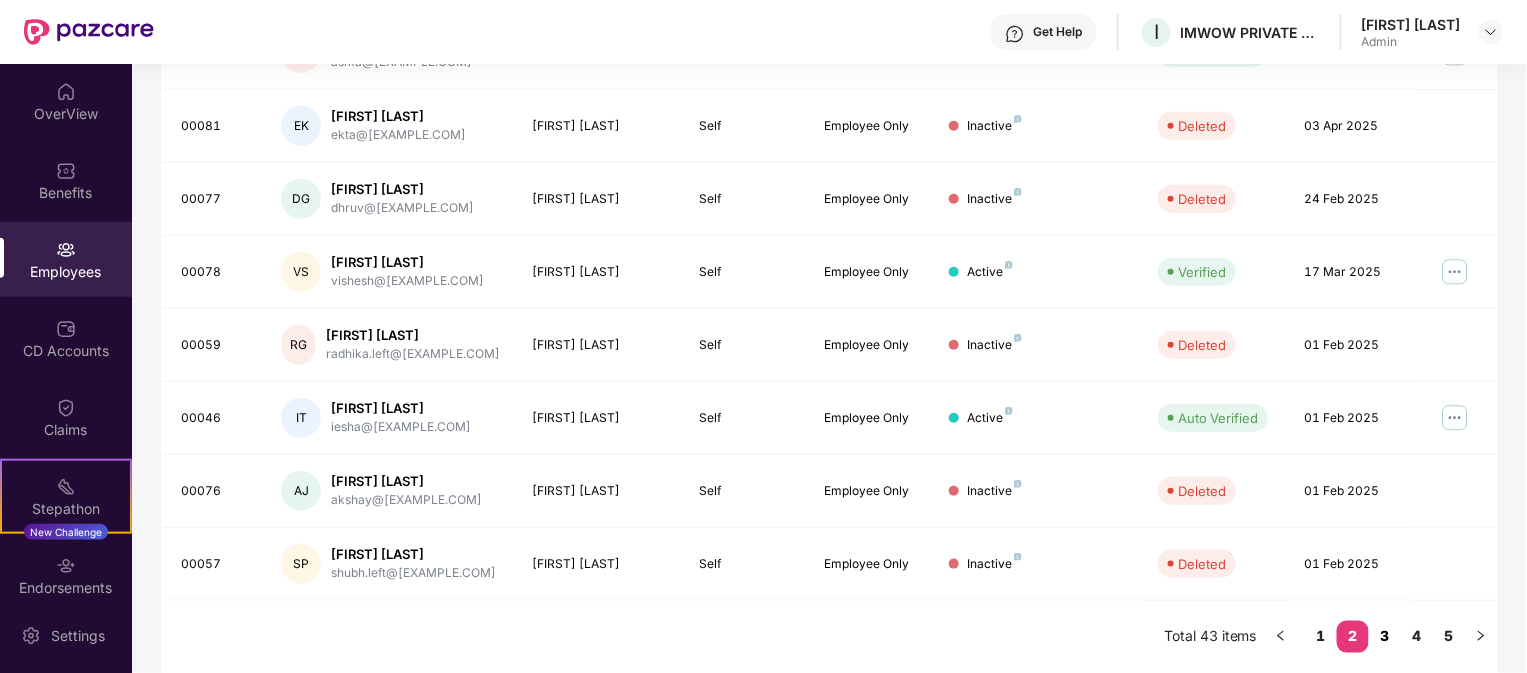 click on "3" at bounding box center [1385, 636] 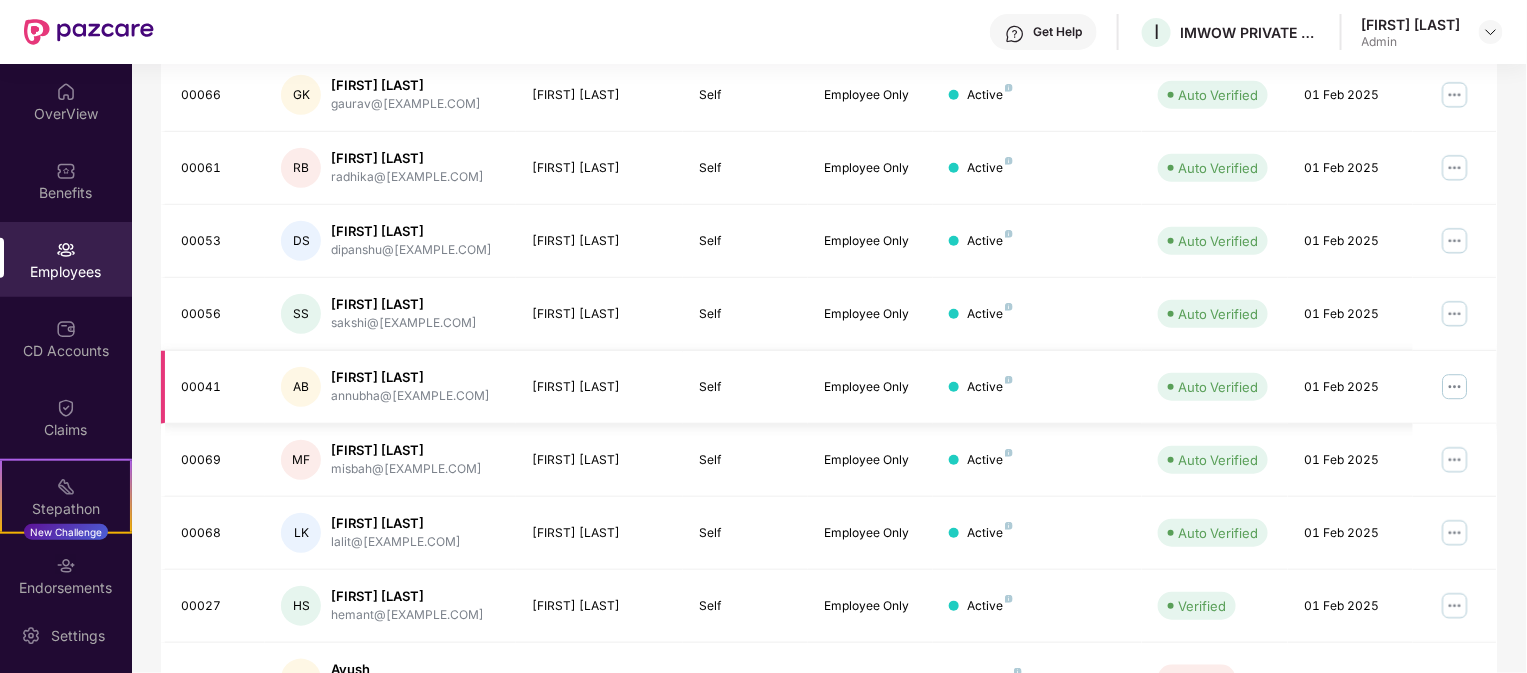 scroll, scrollTop: 553, scrollLeft: 0, axis: vertical 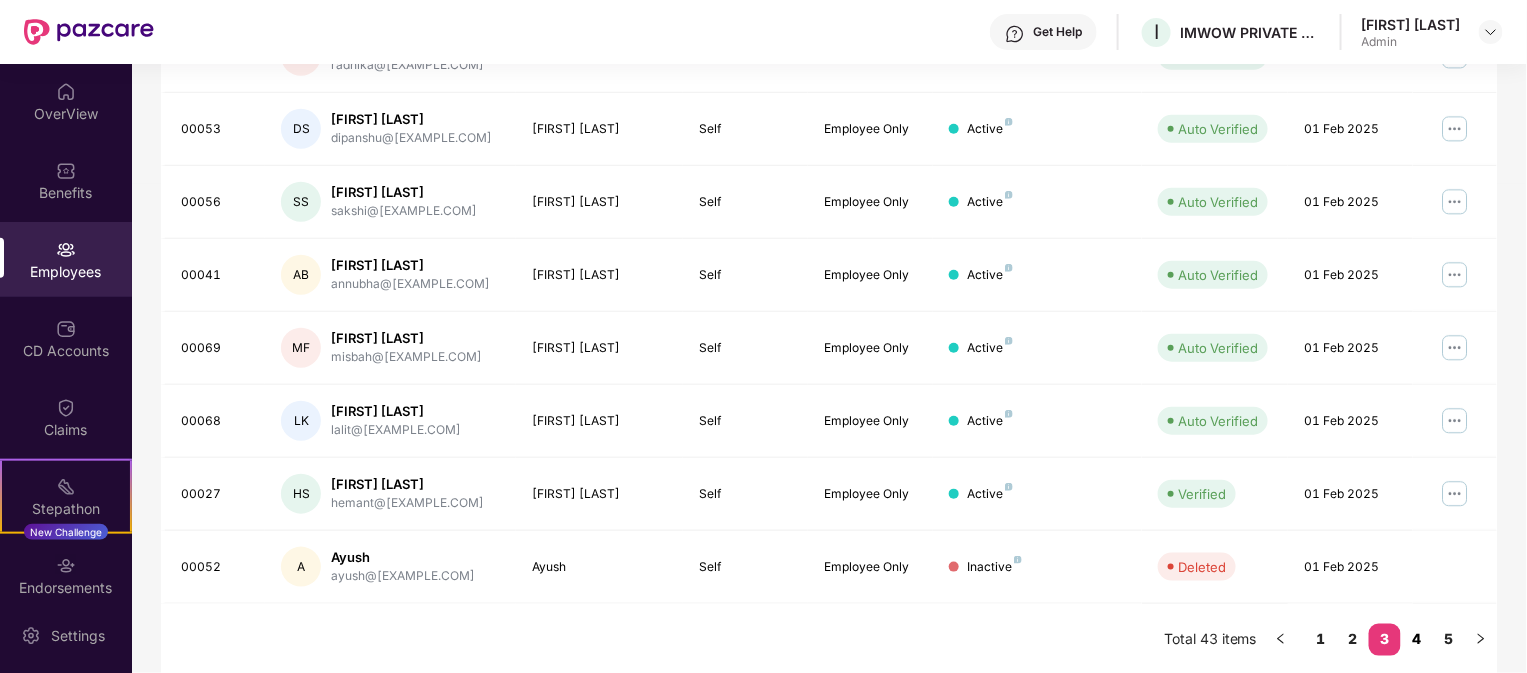 click on "4" at bounding box center [1417, 639] 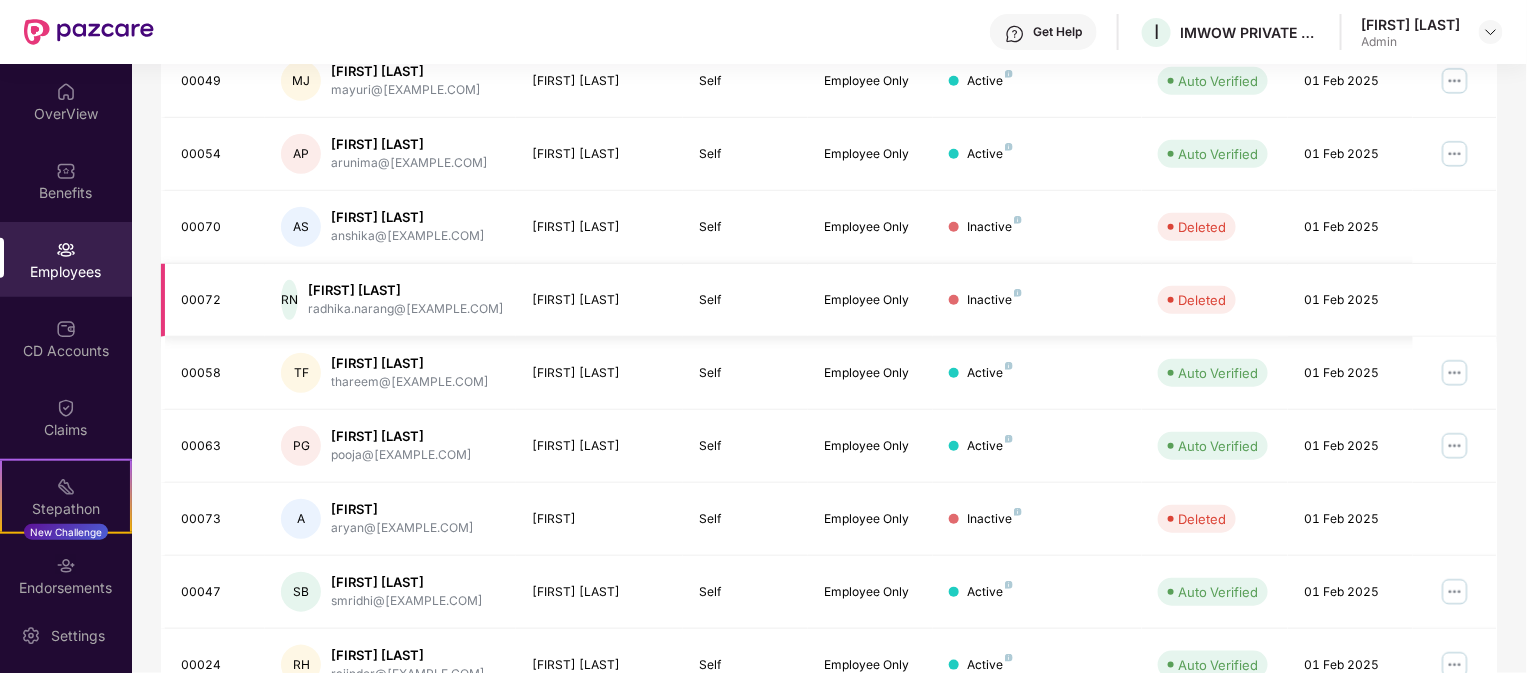 scroll, scrollTop: 553, scrollLeft: 0, axis: vertical 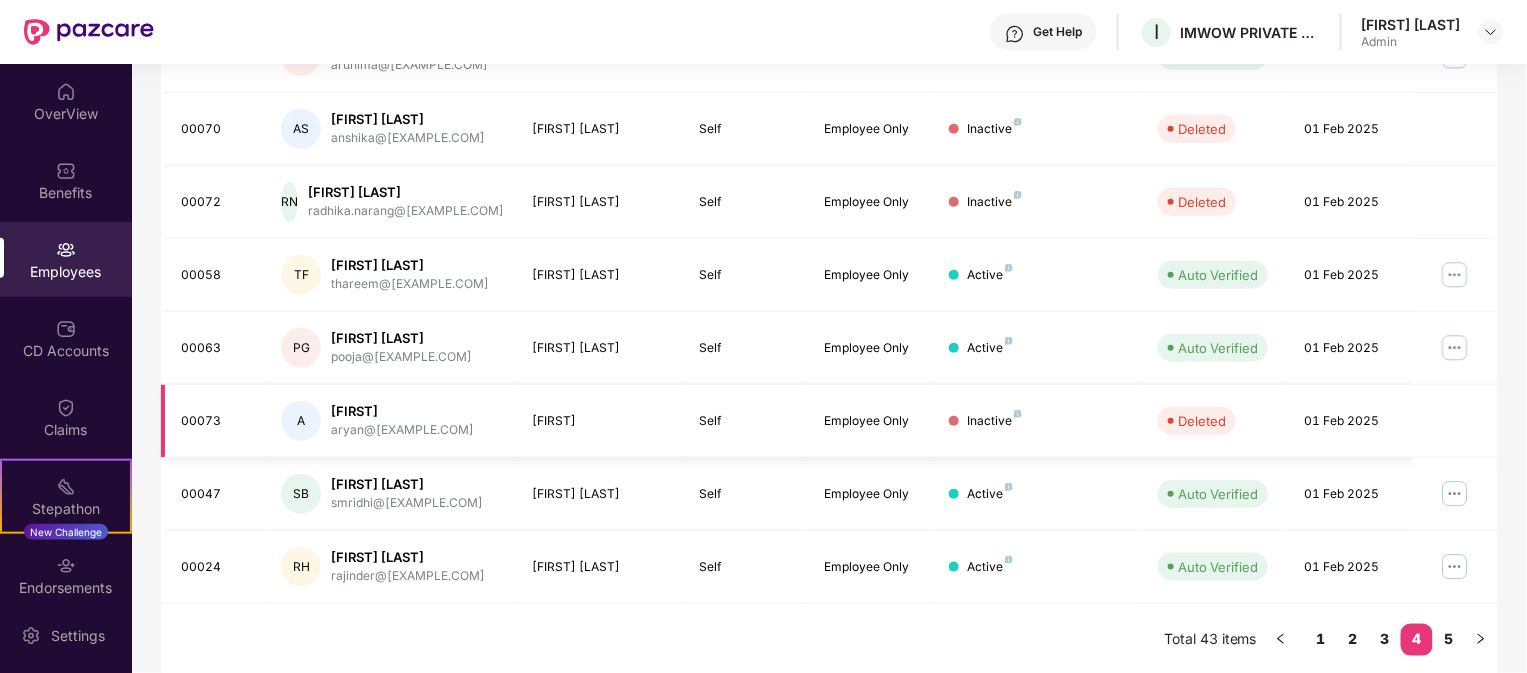 click on "Inactive" at bounding box center (994, 421) 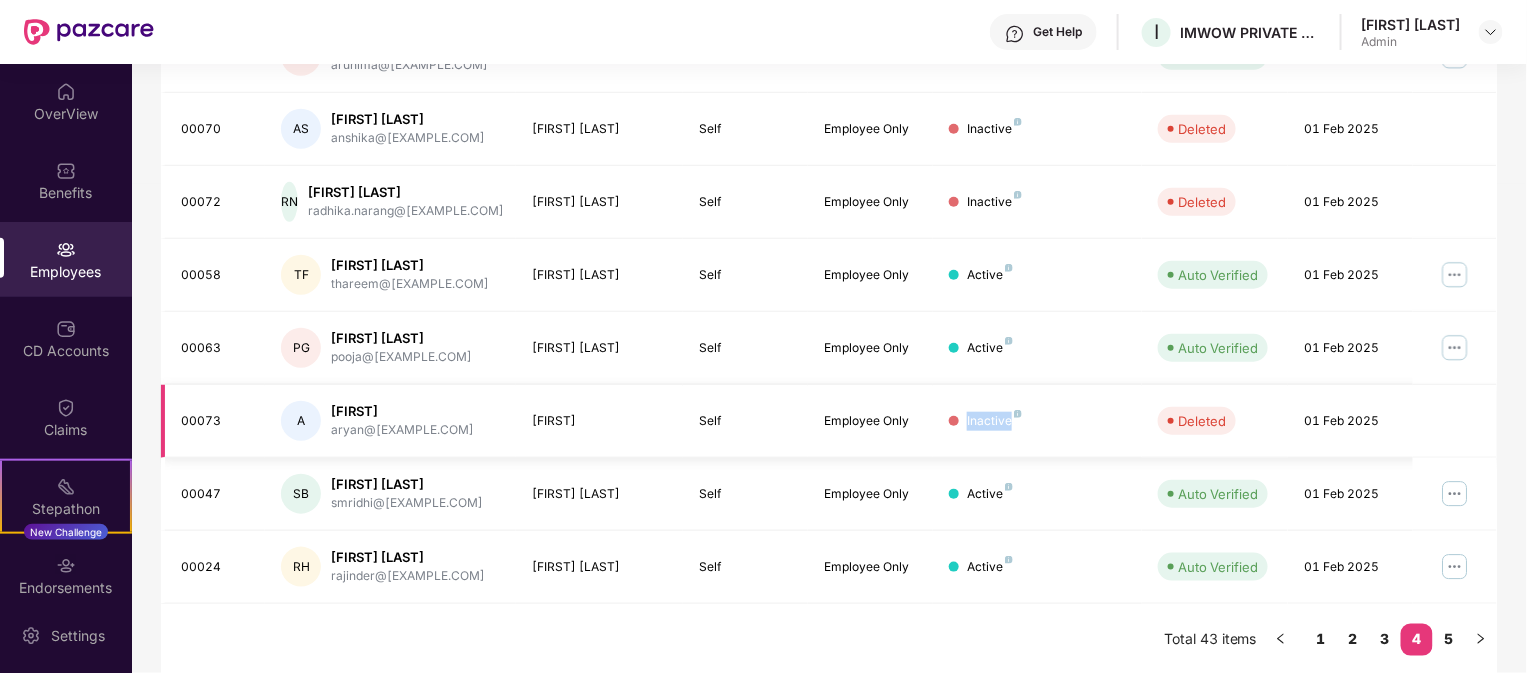 click on "Inactive" at bounding box center (994, 421) 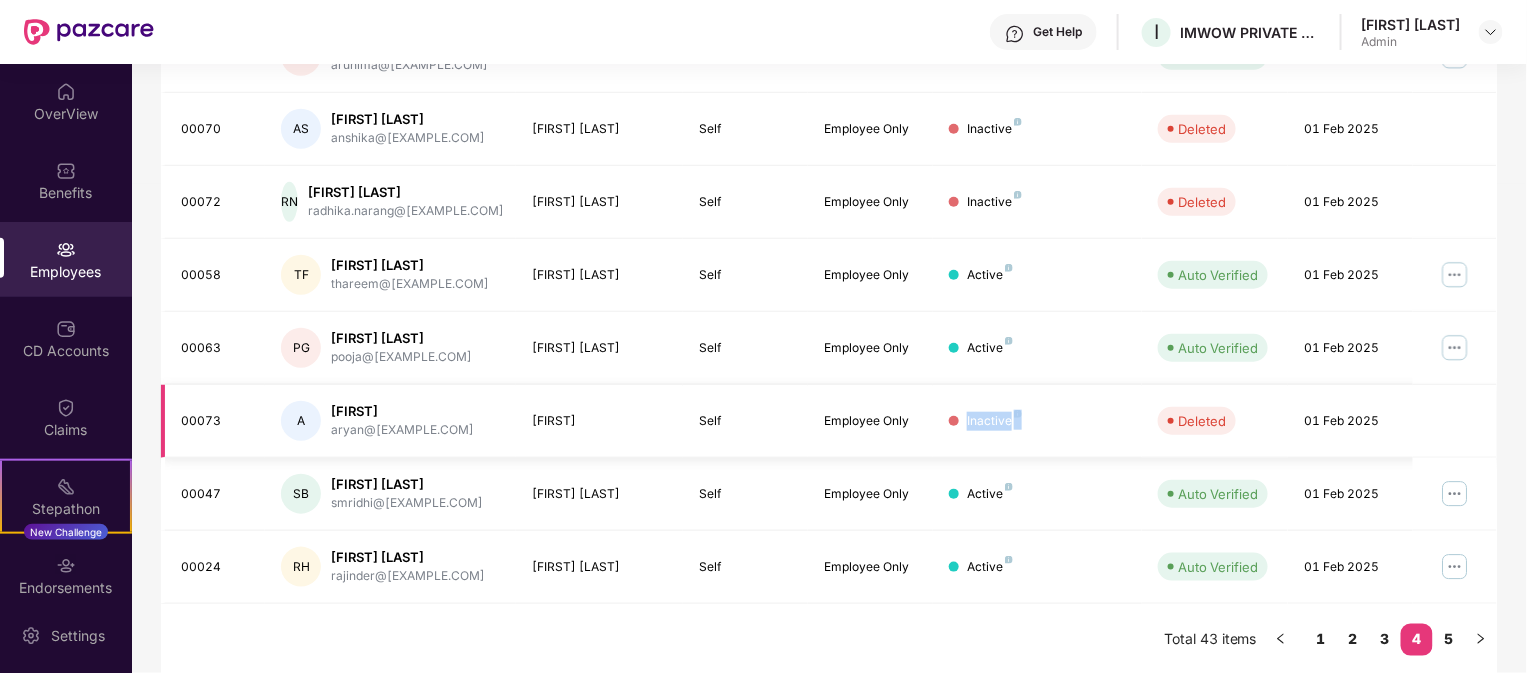 click on "Inactive" at bounding box center [994, 421] 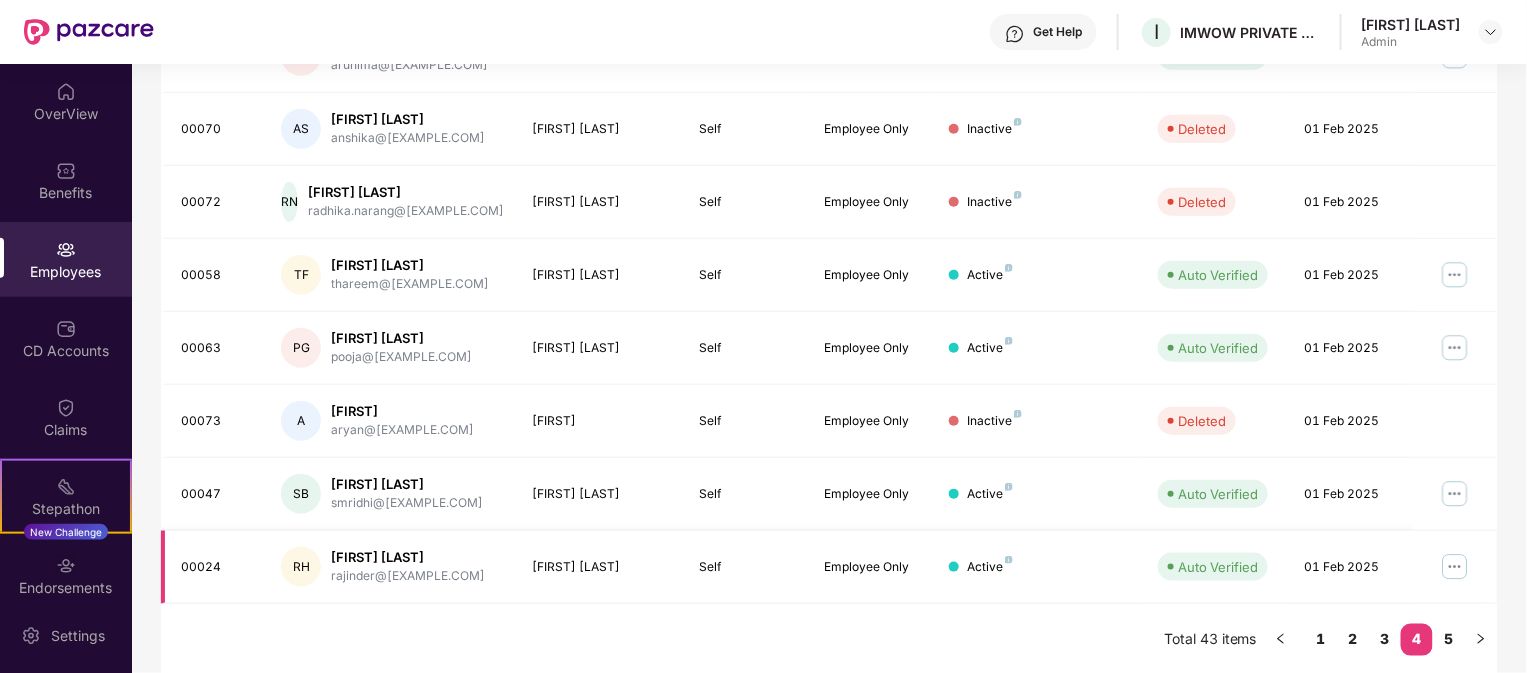 click on "Active" at bounding box center [1037, 567] 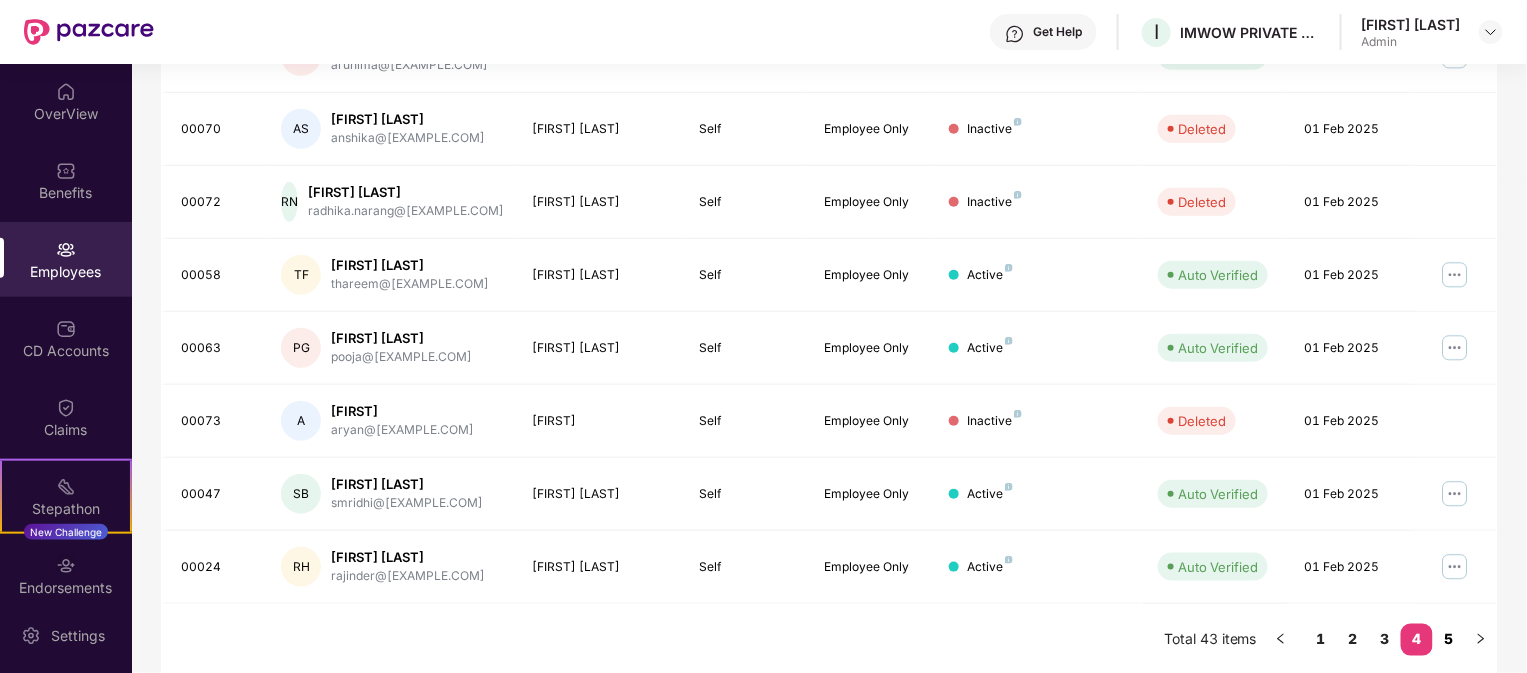 click on "5" at bounding box center [1449, 639] 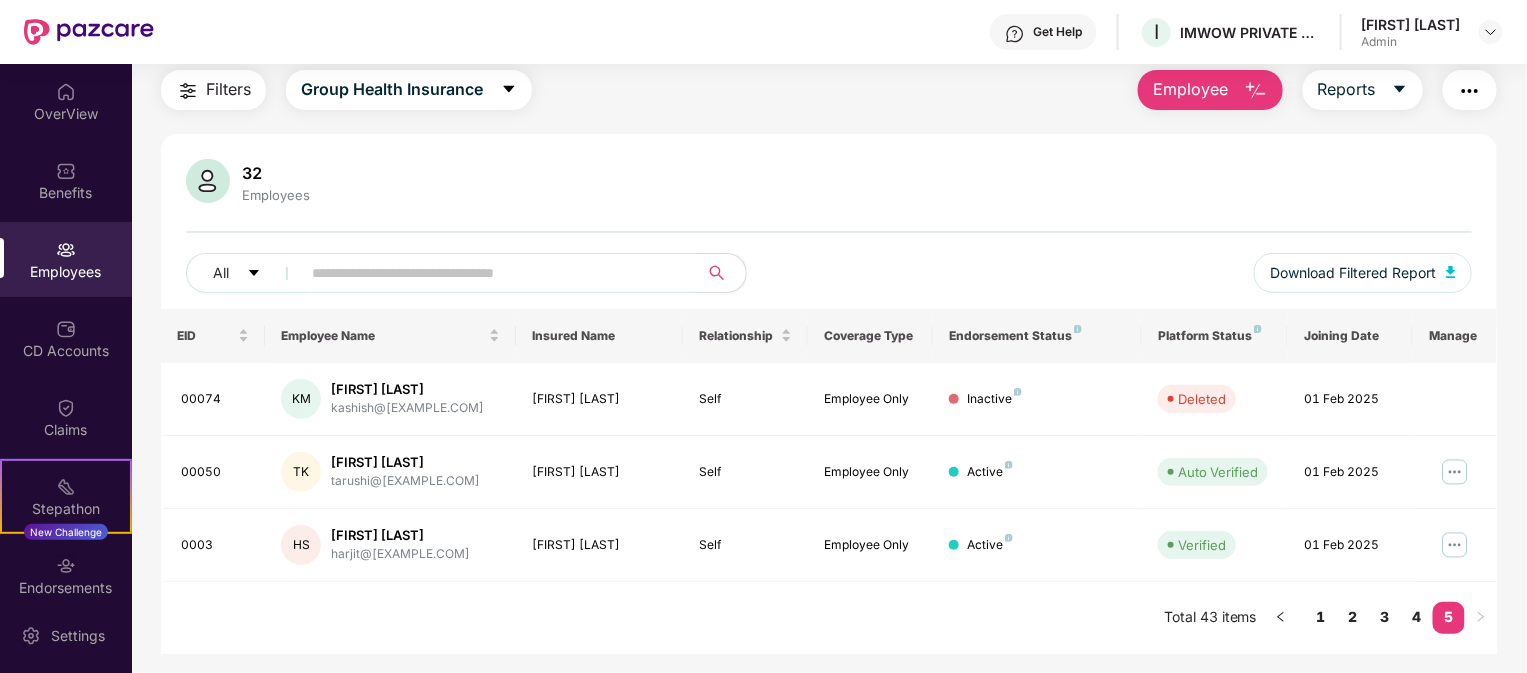 scroll, scrollTop: 63, scrollLeft: 0, axis: vertical 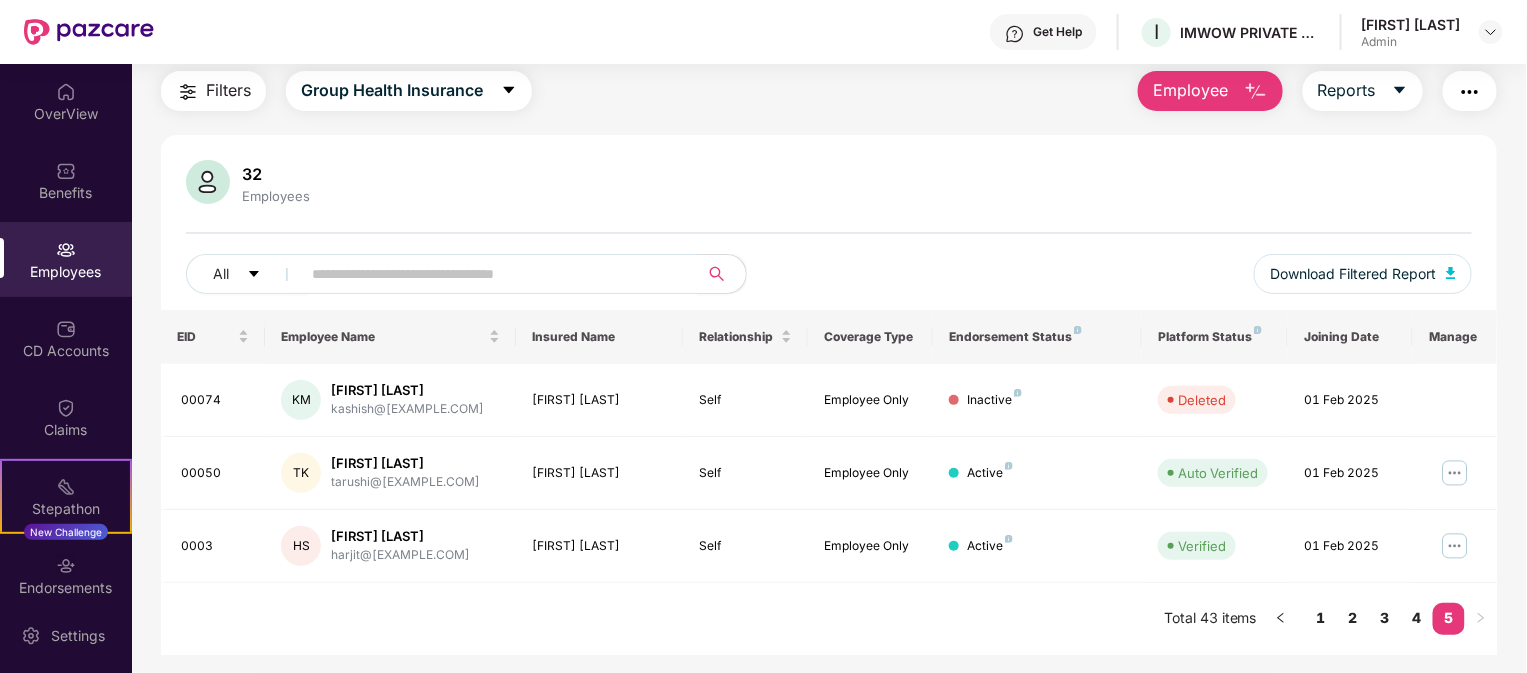 click on "EID Employee Name Insured Name Relationship Coverage Type Endorsement Status Platform Status Joining Date Manage                   00074 KM Kashish Mehta   kashish@[EXAMPLE.COM] Kashish Mehta Self Employee Only New Verified 24 [MONTH] 2025 00050 TK Tarushi Kathuria   tarushi@[EXAMPLE.COM] Tarushi Kathuria Self Employee Only Active Auto Verified 01 [MONTH] 2025 0003 HS Harjit Singh   harjit@[EXAMPLE.COM] Harjit Singh Self Employee Only Active Verified 01 [MONTH] 2025 Total 43 items 1 2 3 4 5" at bounding box center (829, 482) 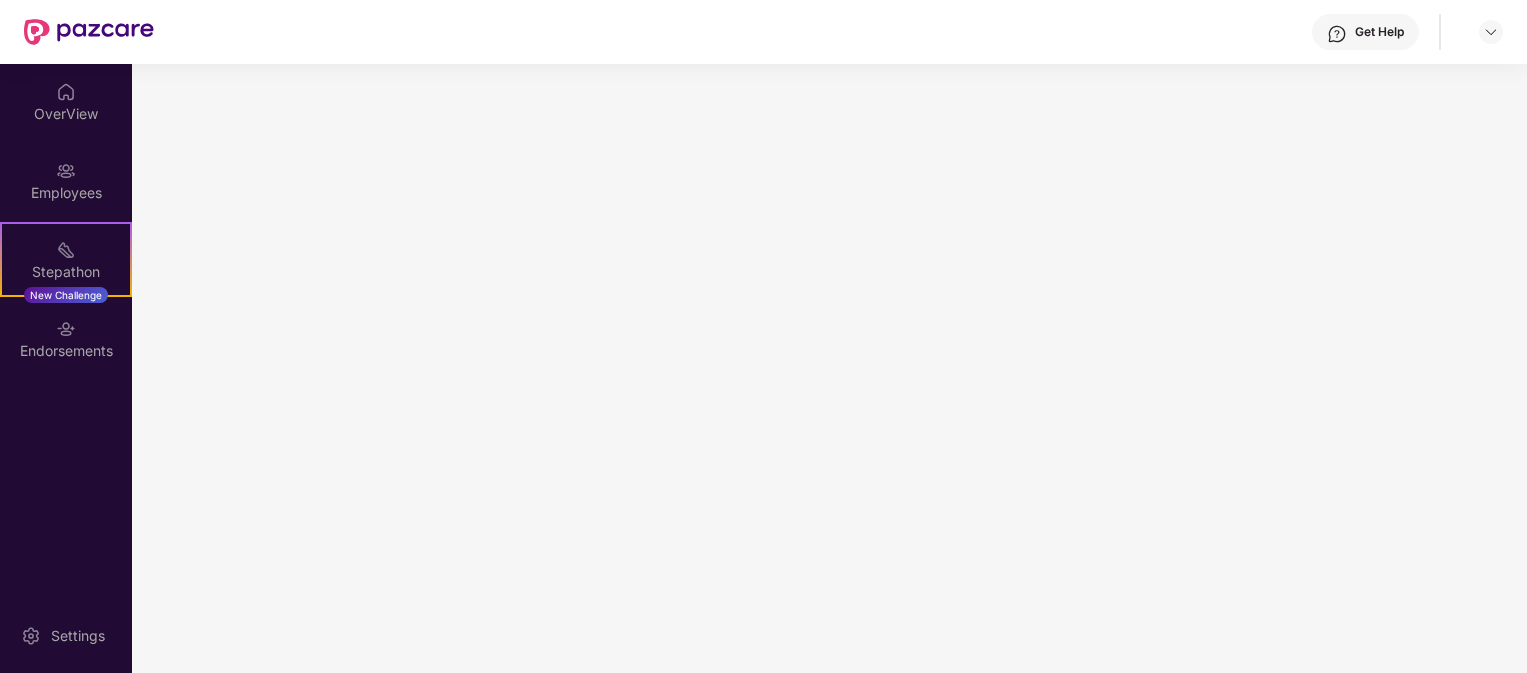 scroll, scrollTop: 0, scrollLeft: 0, axis: both 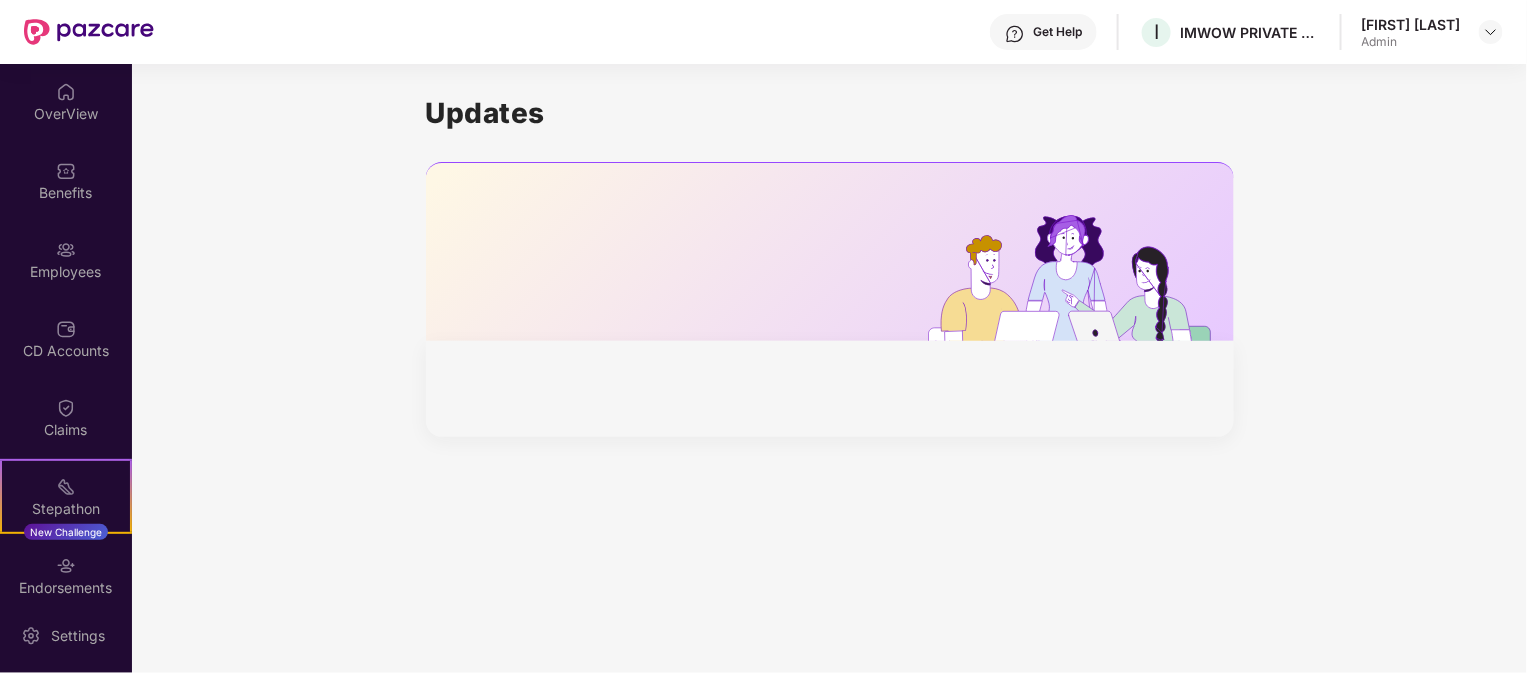 click on "Updates" at bounding box center (829, 266) 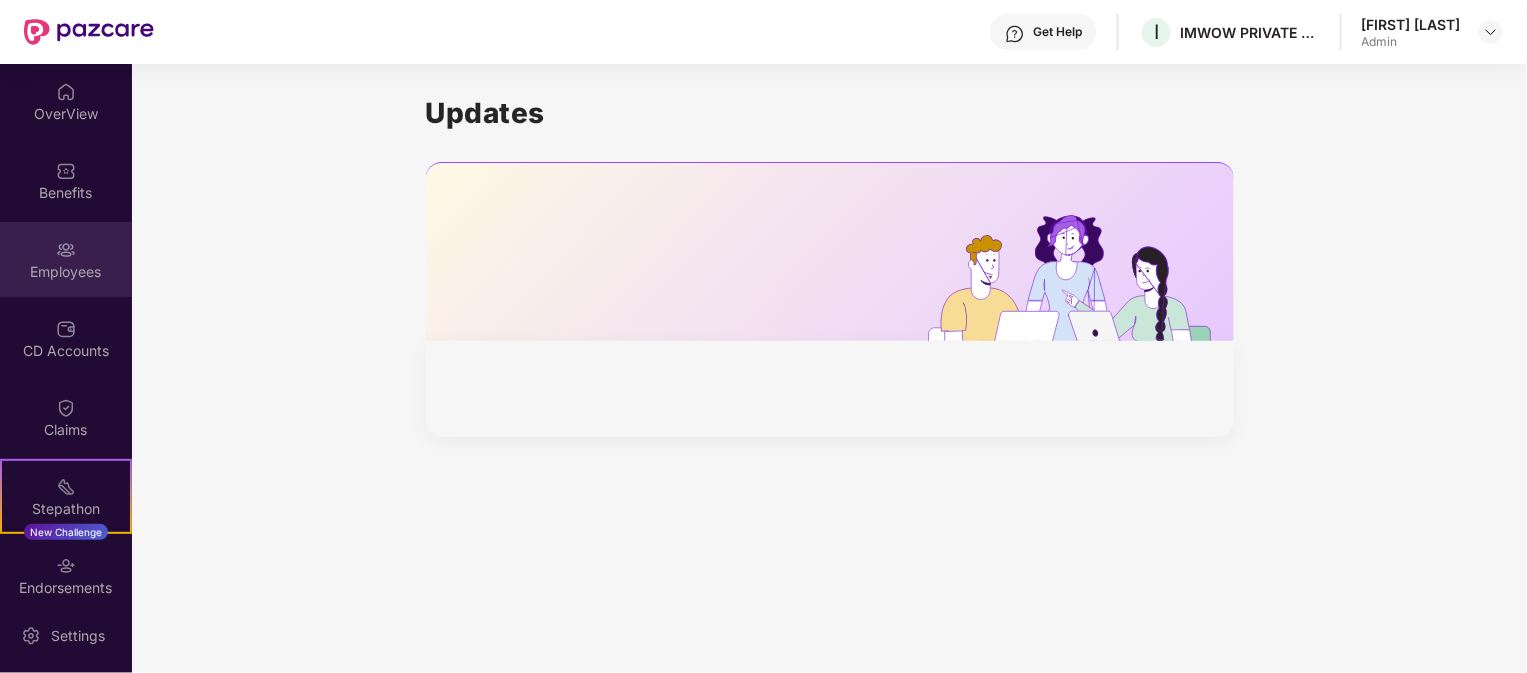 click on "Employees" at bounding box center [66, 259] 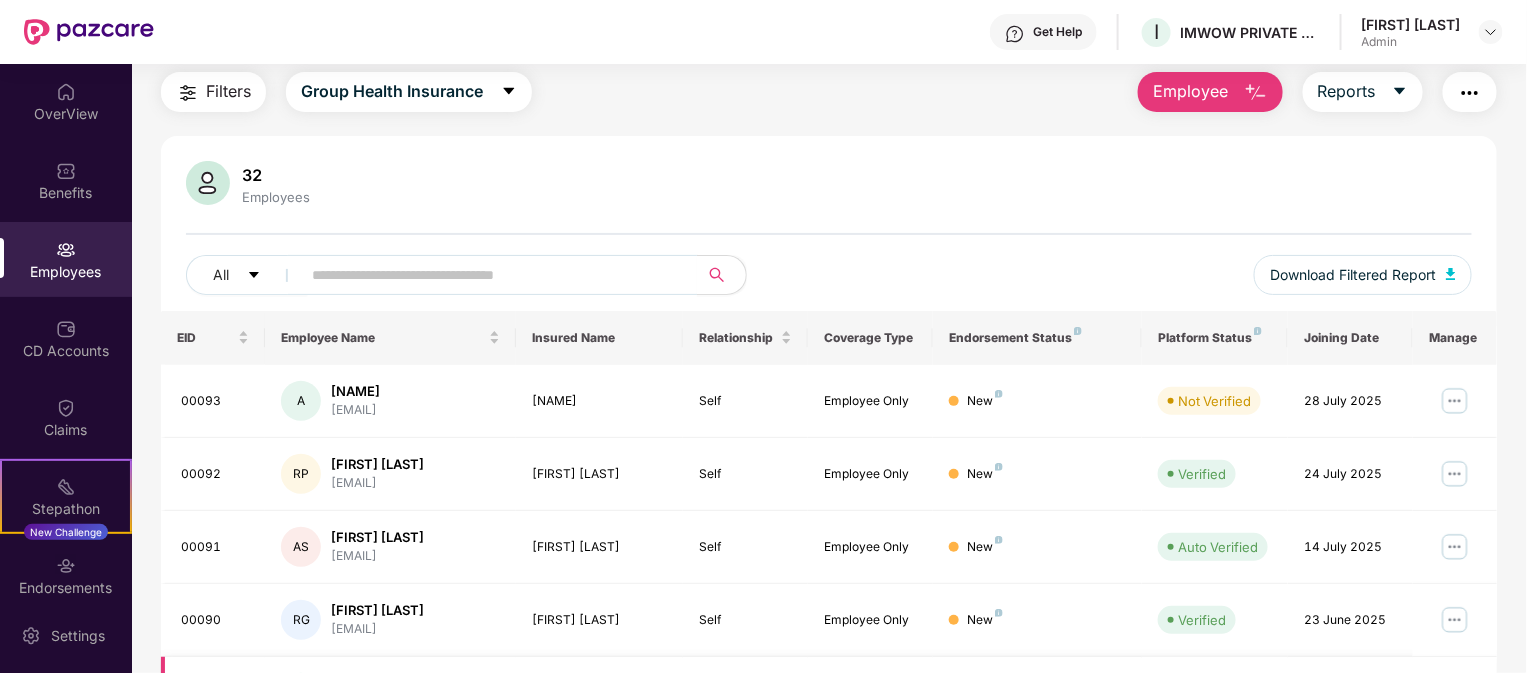 scroll, scrollTop: 0, scrollLeft: 0, axis: both 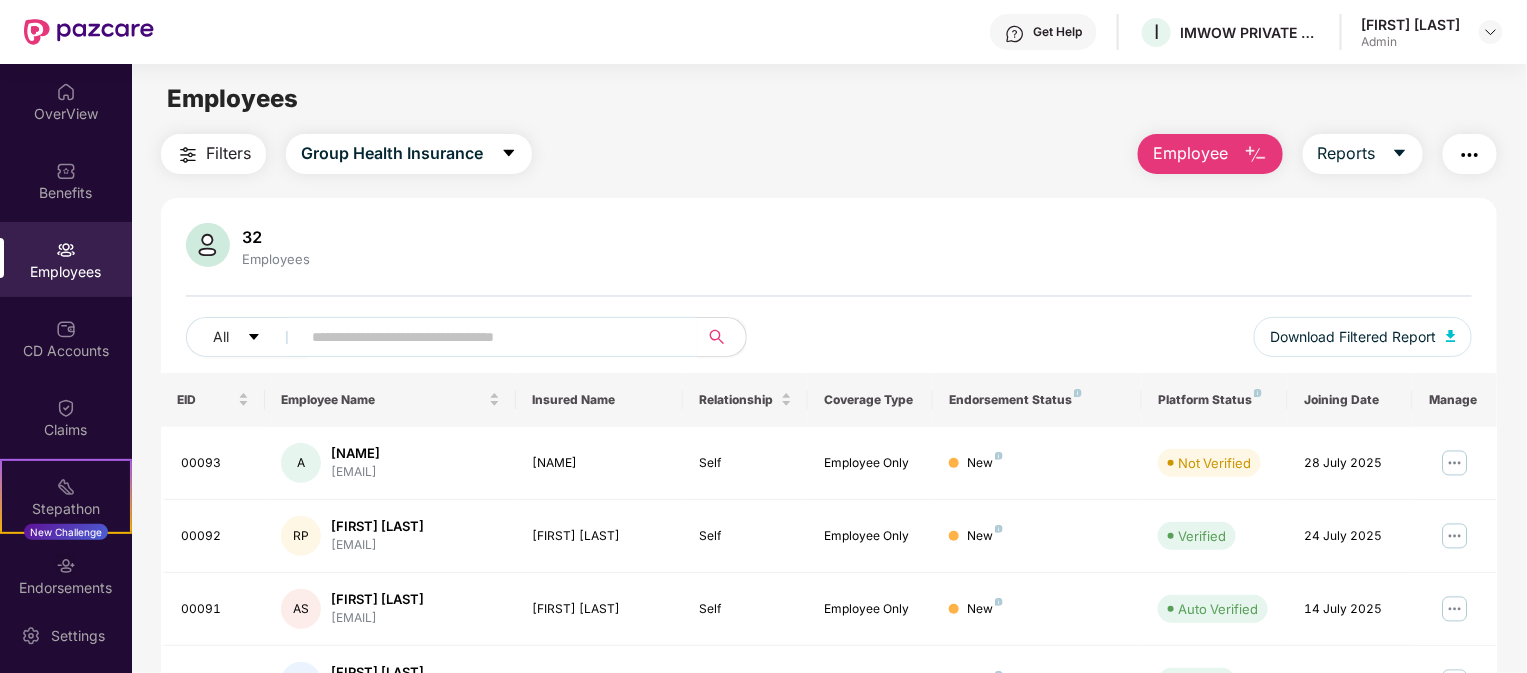 click on "All Download Filtered Report" at bounding box center (829, 345) 